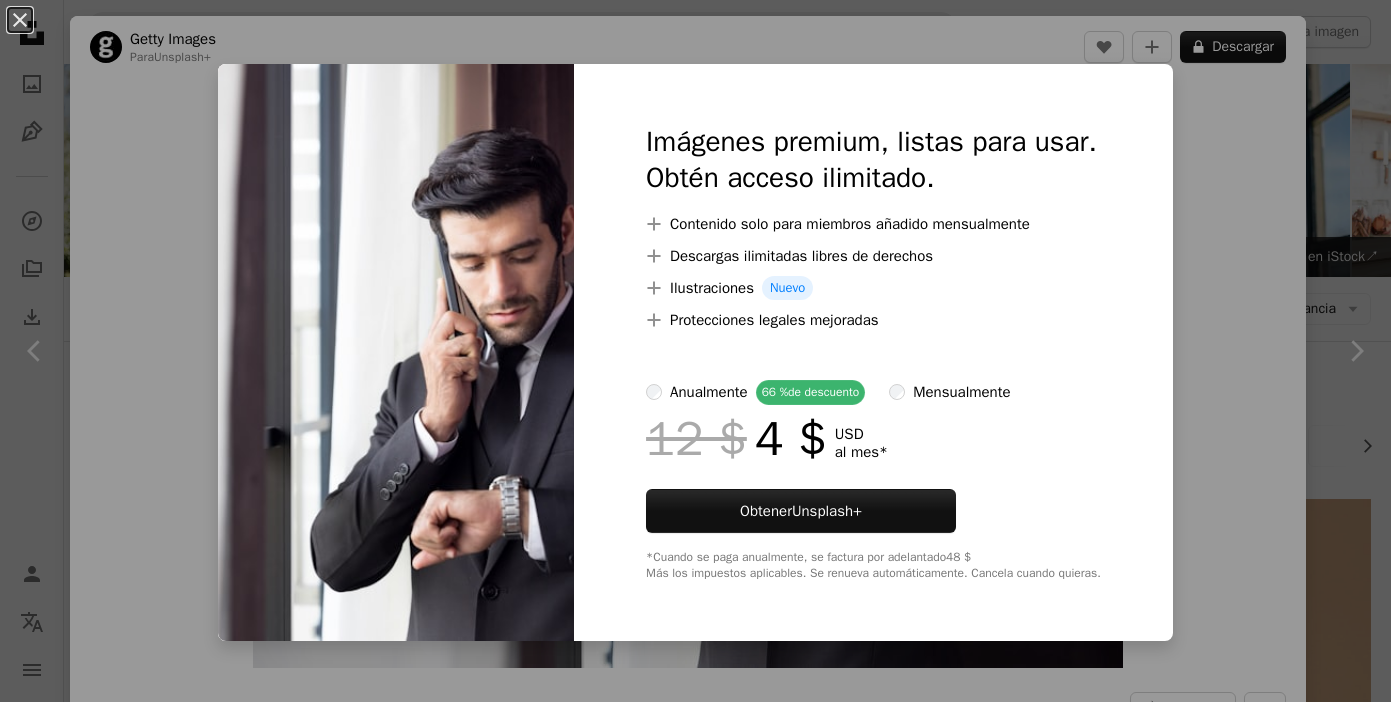 scroll, scrollTop: 3128, scrollLeft: 0, axis: vertical 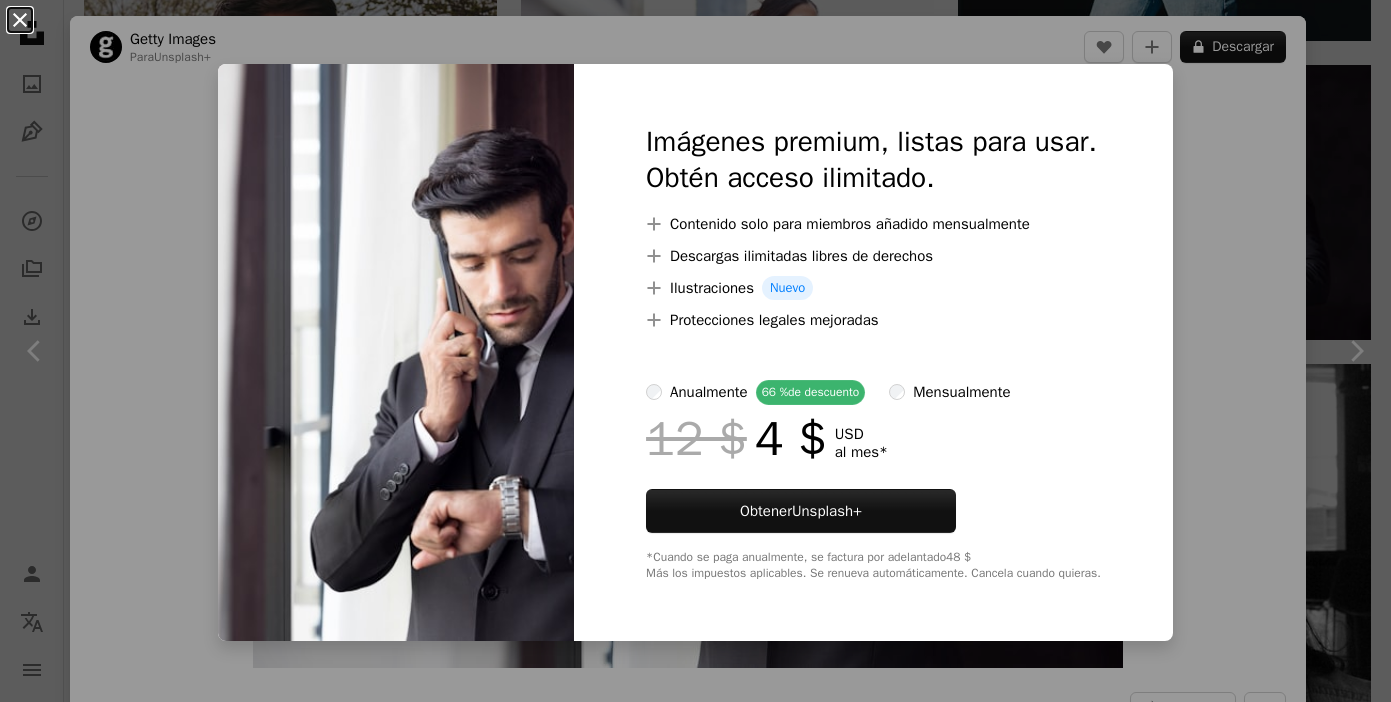 click on "An X shape" at bounding box center [20, 20] 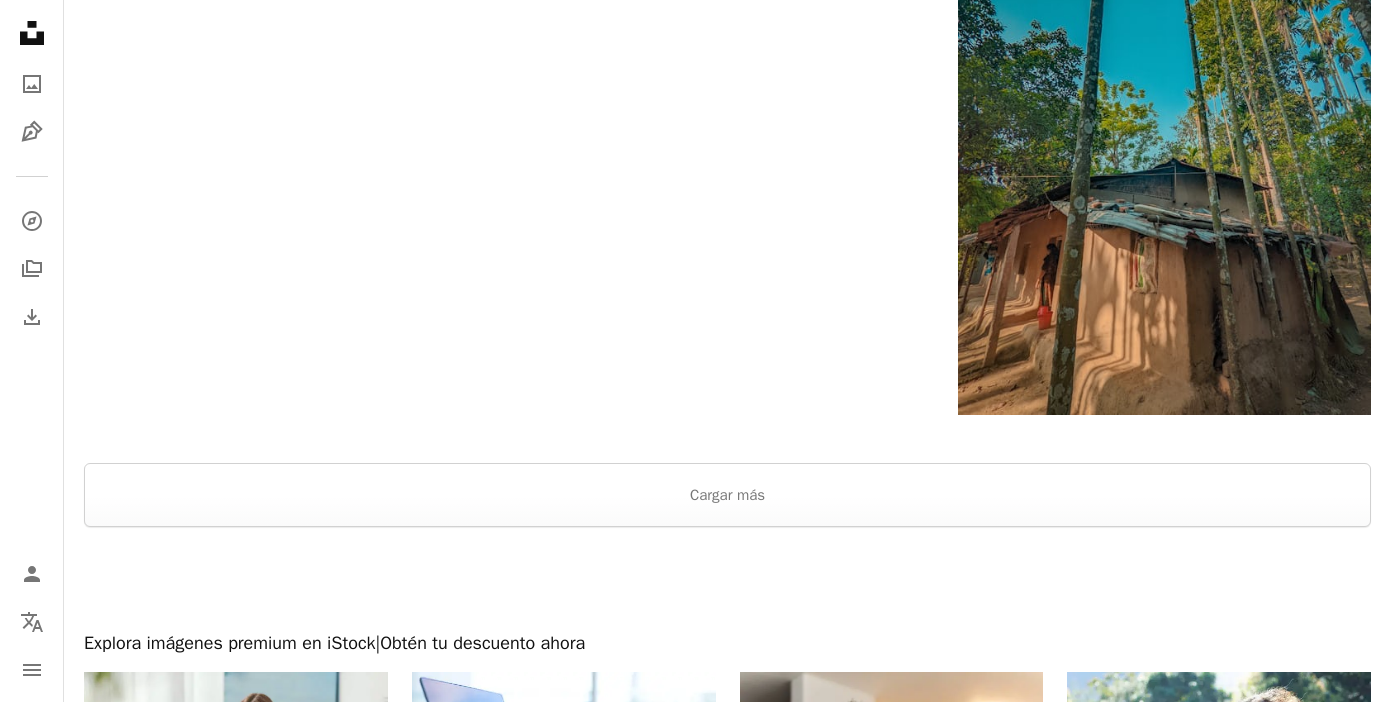 scroll, scrollTop: 7279, scrollLeft: 0, axis: vertical 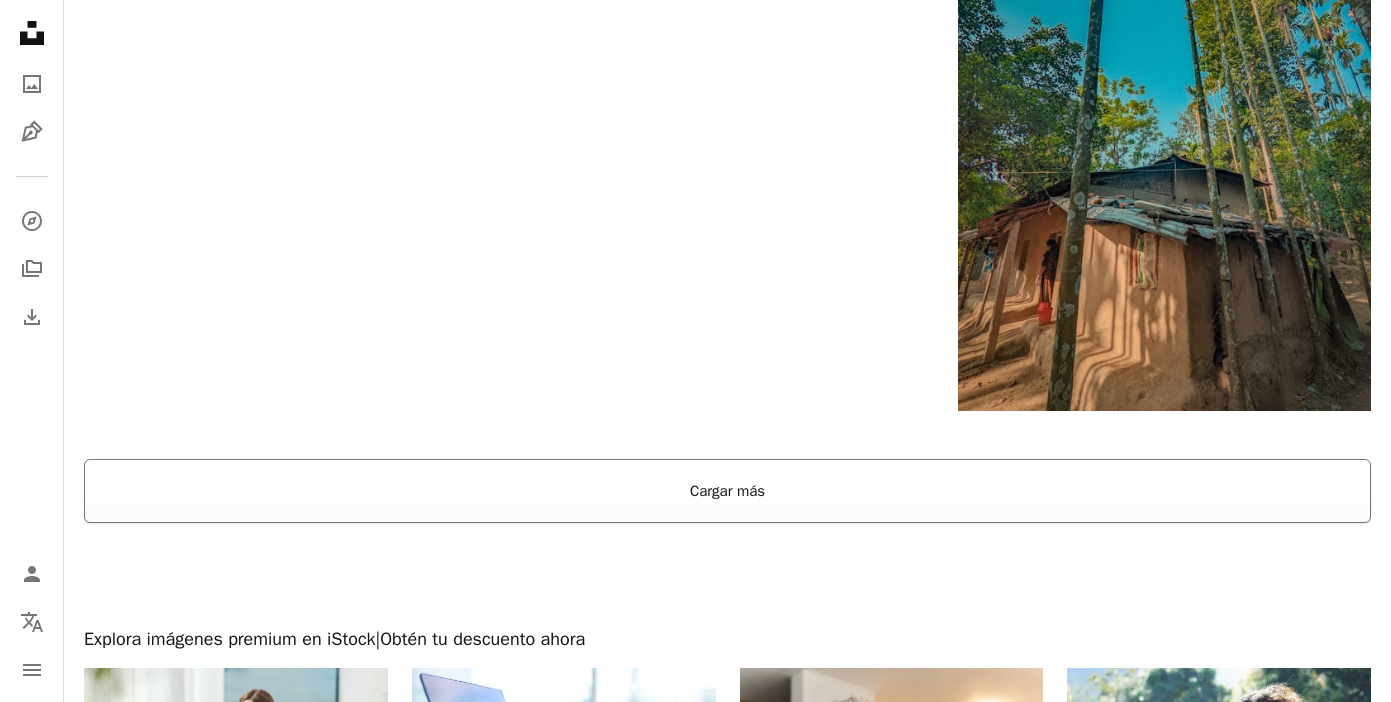 click on "Cargar más" at bounding box center (727, 491) 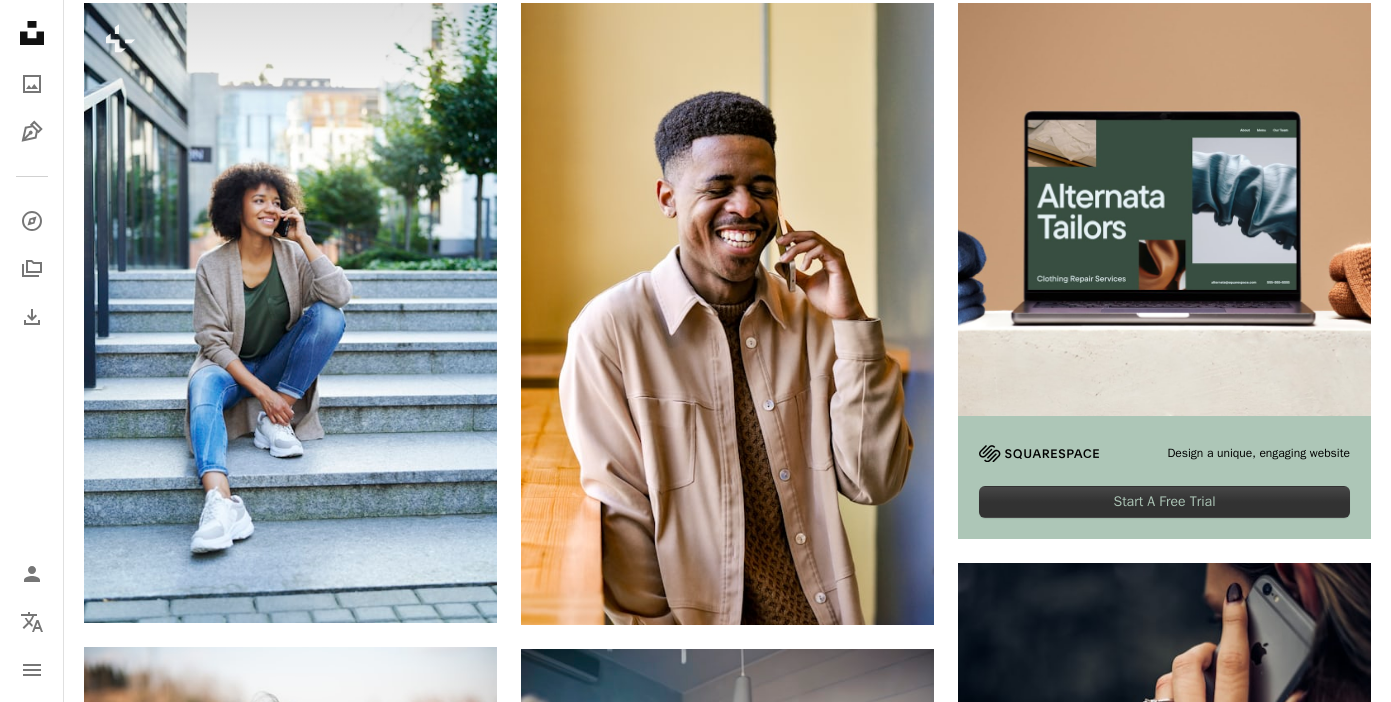 scroll, scrollTop: 0, scrollLeft: 0, axis: both 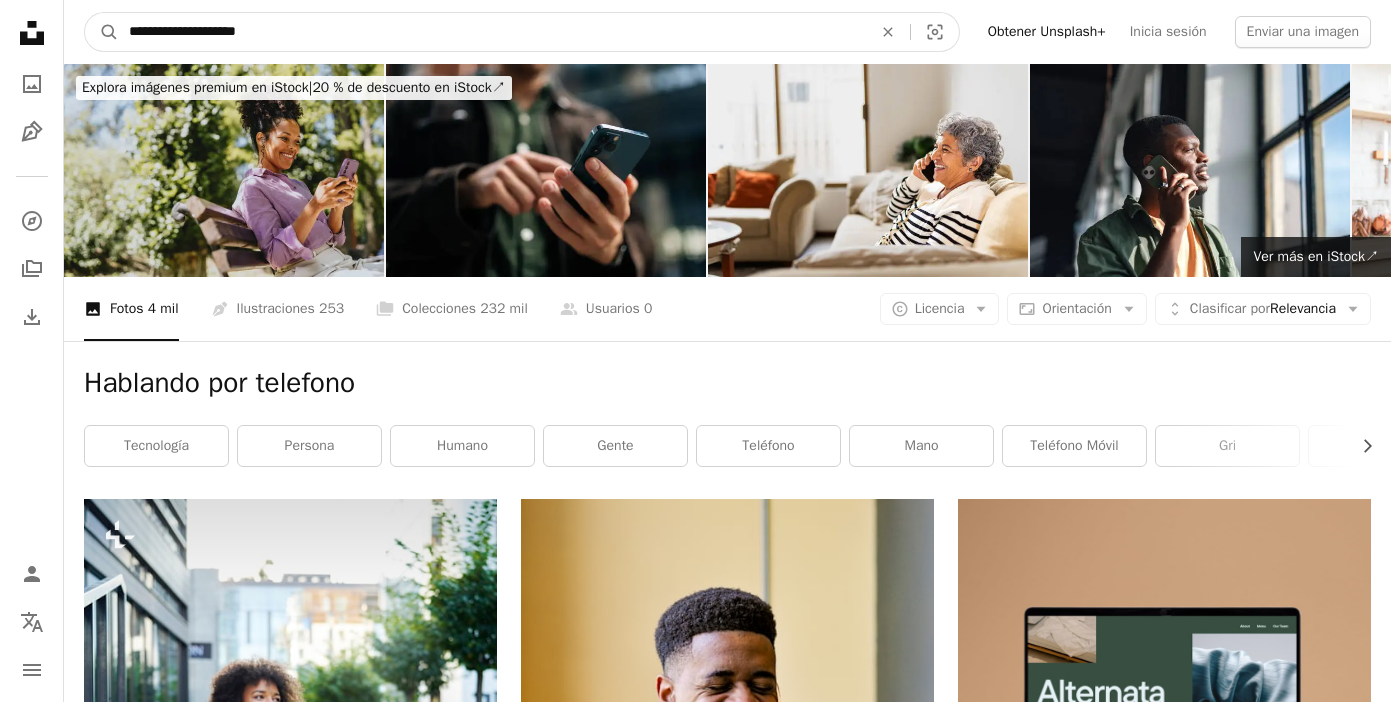 click on "**********" at bounding box center (492, 32) 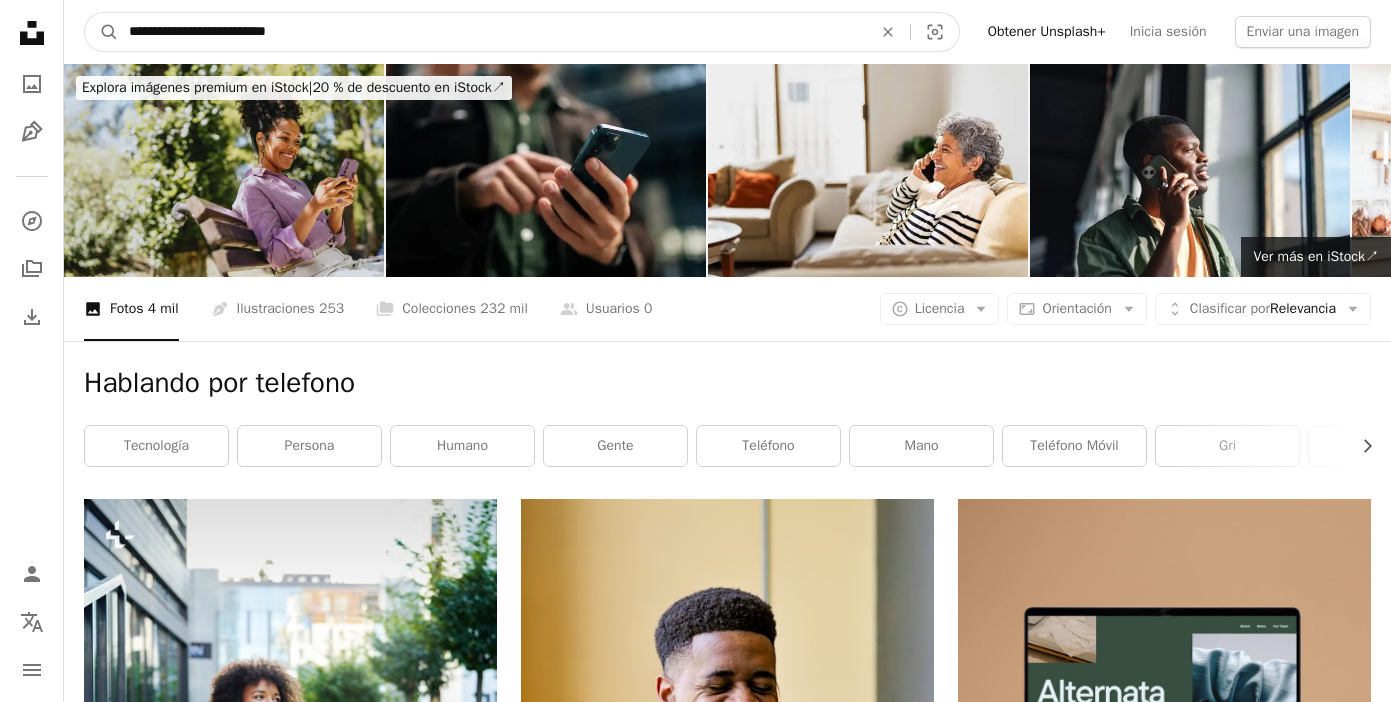 click on "A magnifying glass" at bounding box center (102, 32) 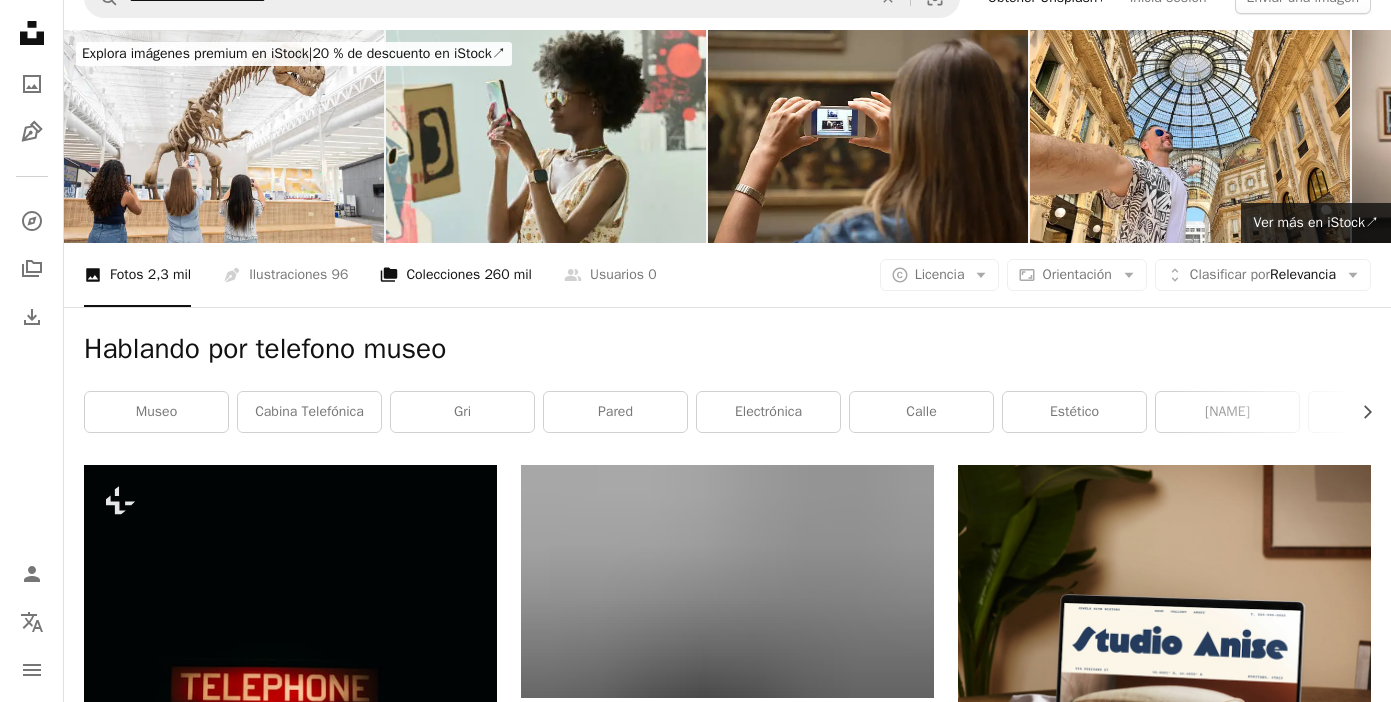 scroll, scrollTop: 0, scrollLeft: 0, axis: both 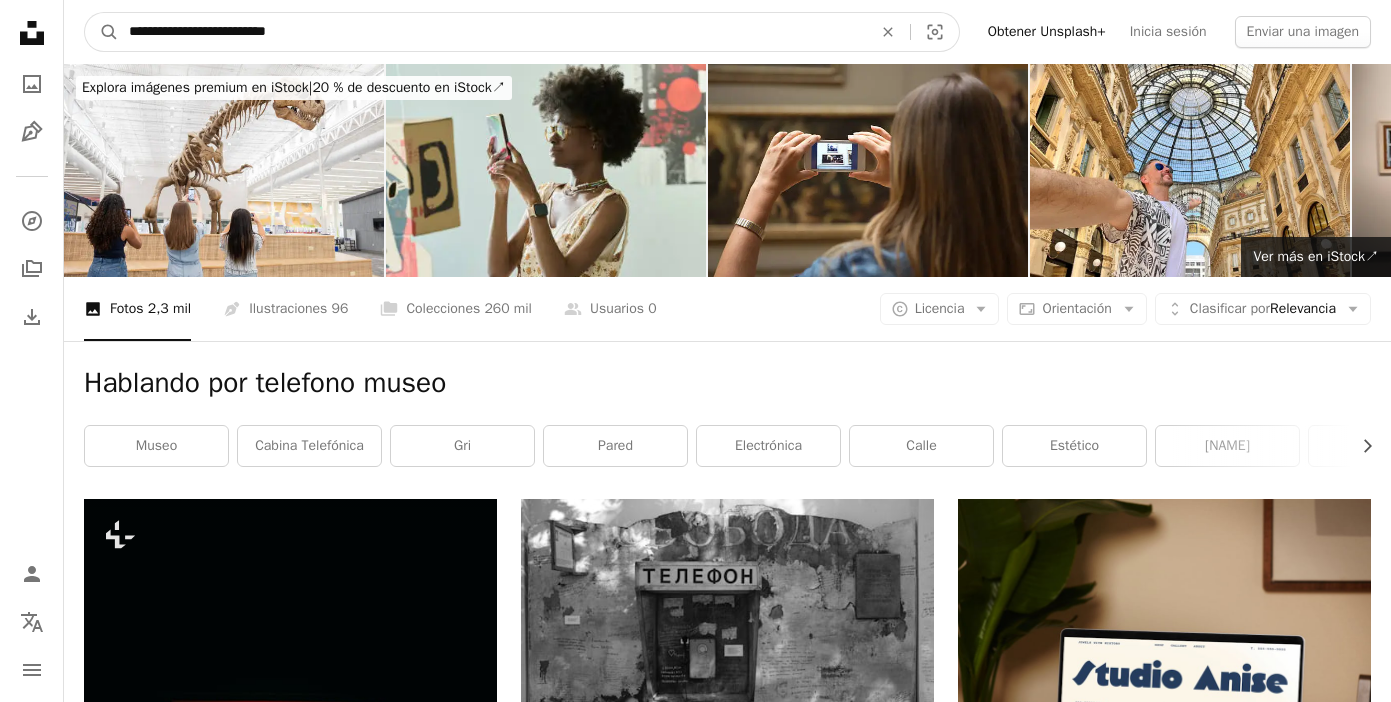 click on "**********" at bounding box center [492, 32] 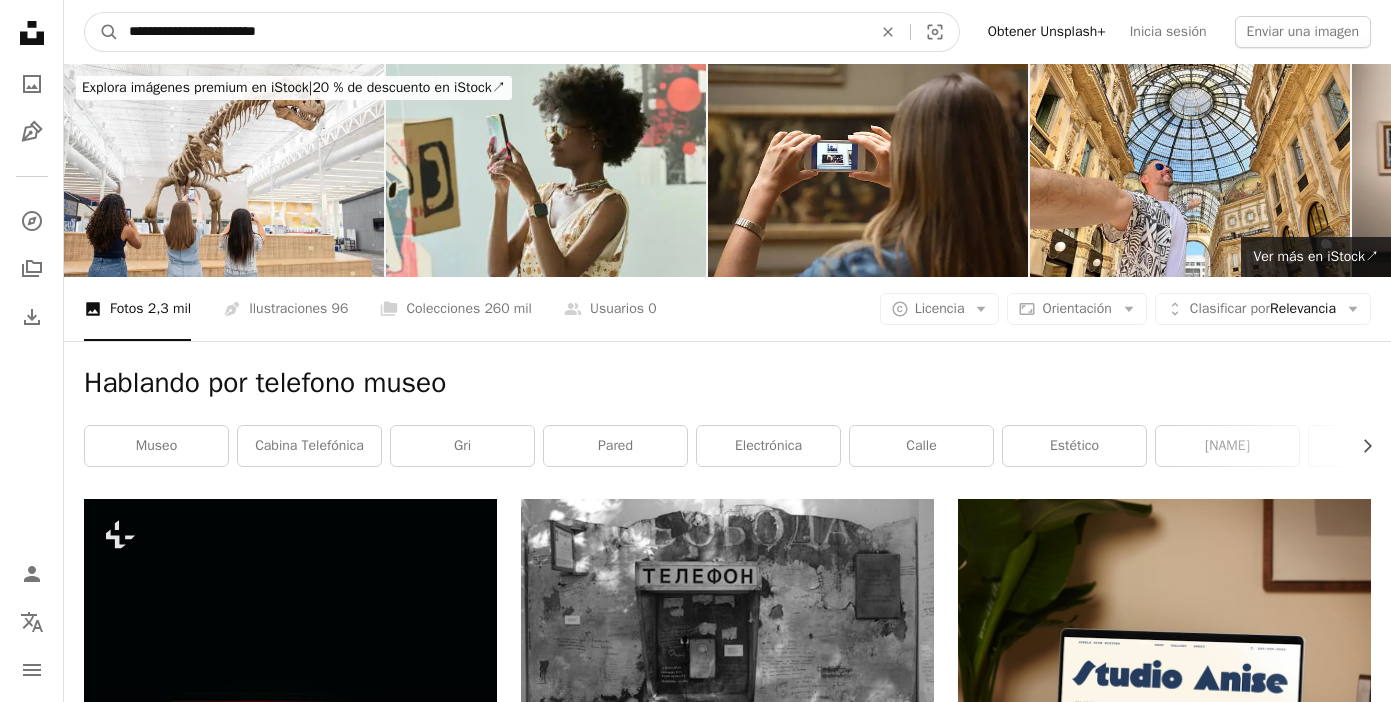 type on "**********" 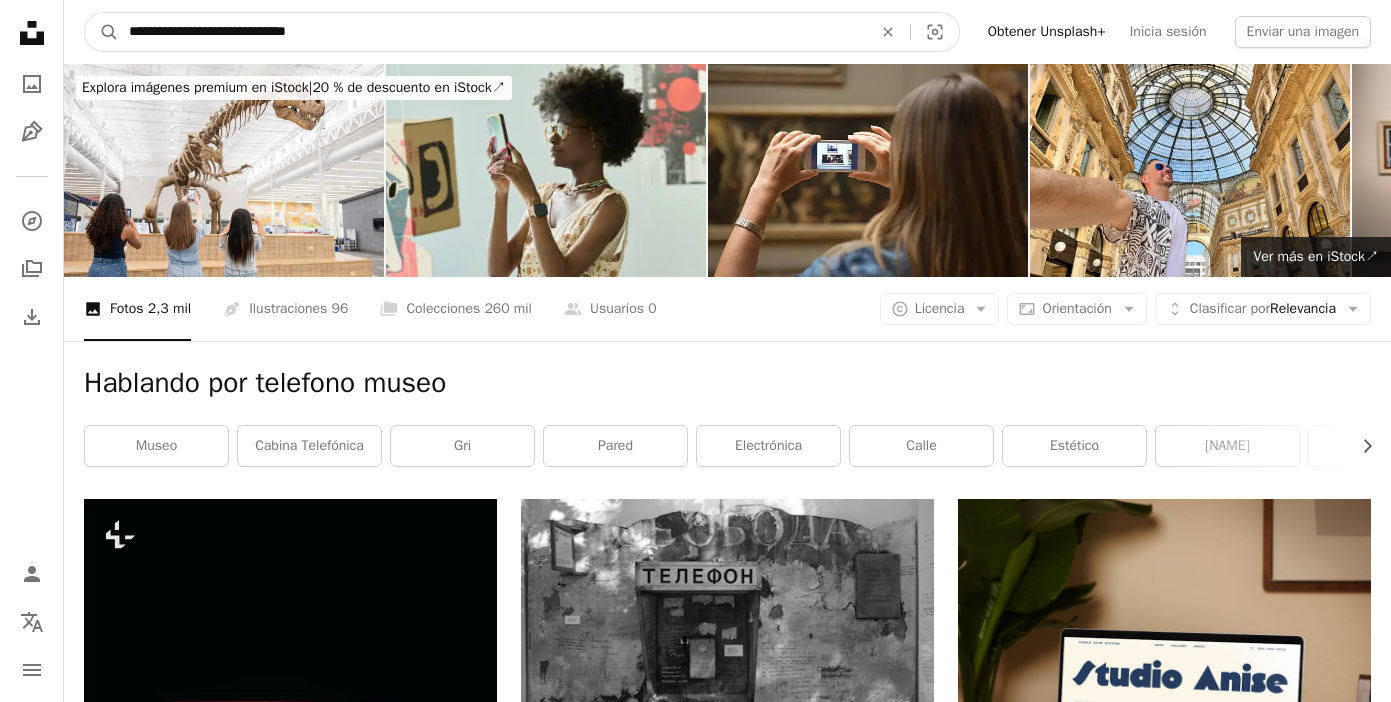 click on "A magnifying glass" at bounding box center (102, 32) 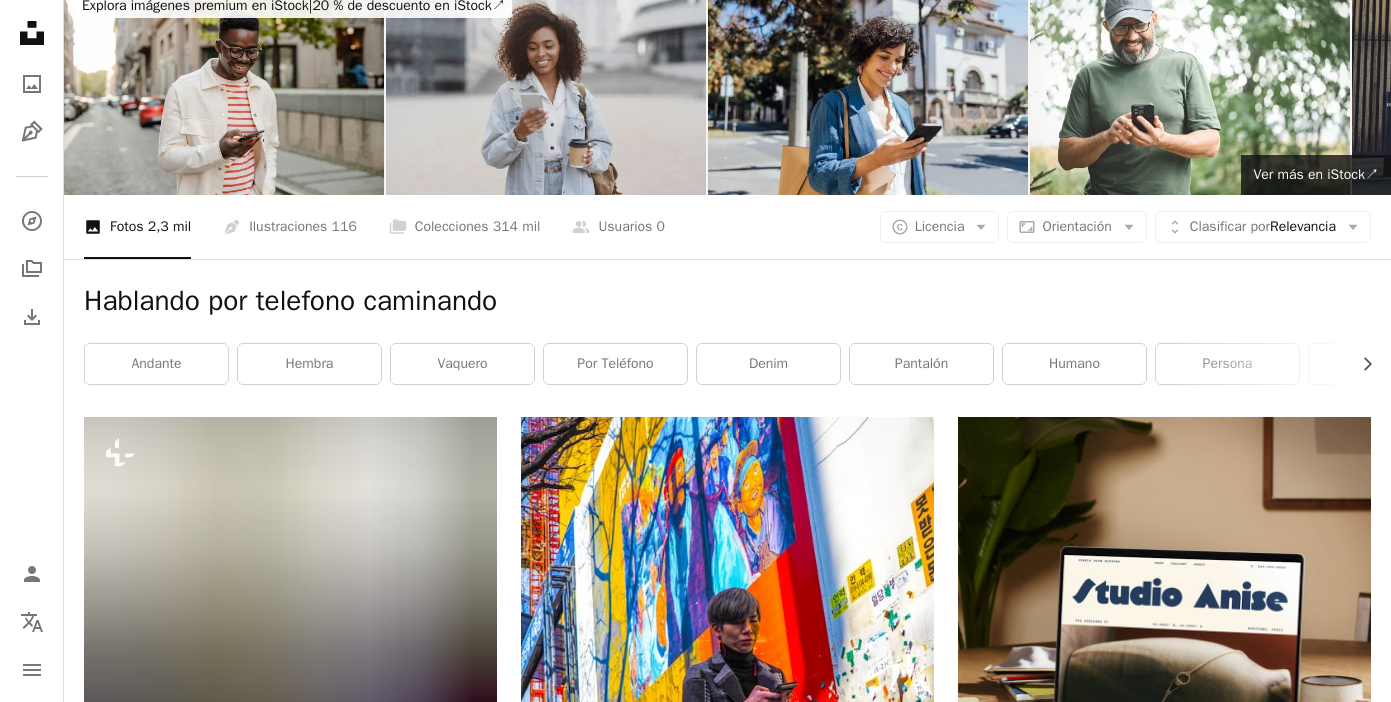 scroll, scrollTop: 0, scrollLeft: 0, axis: both 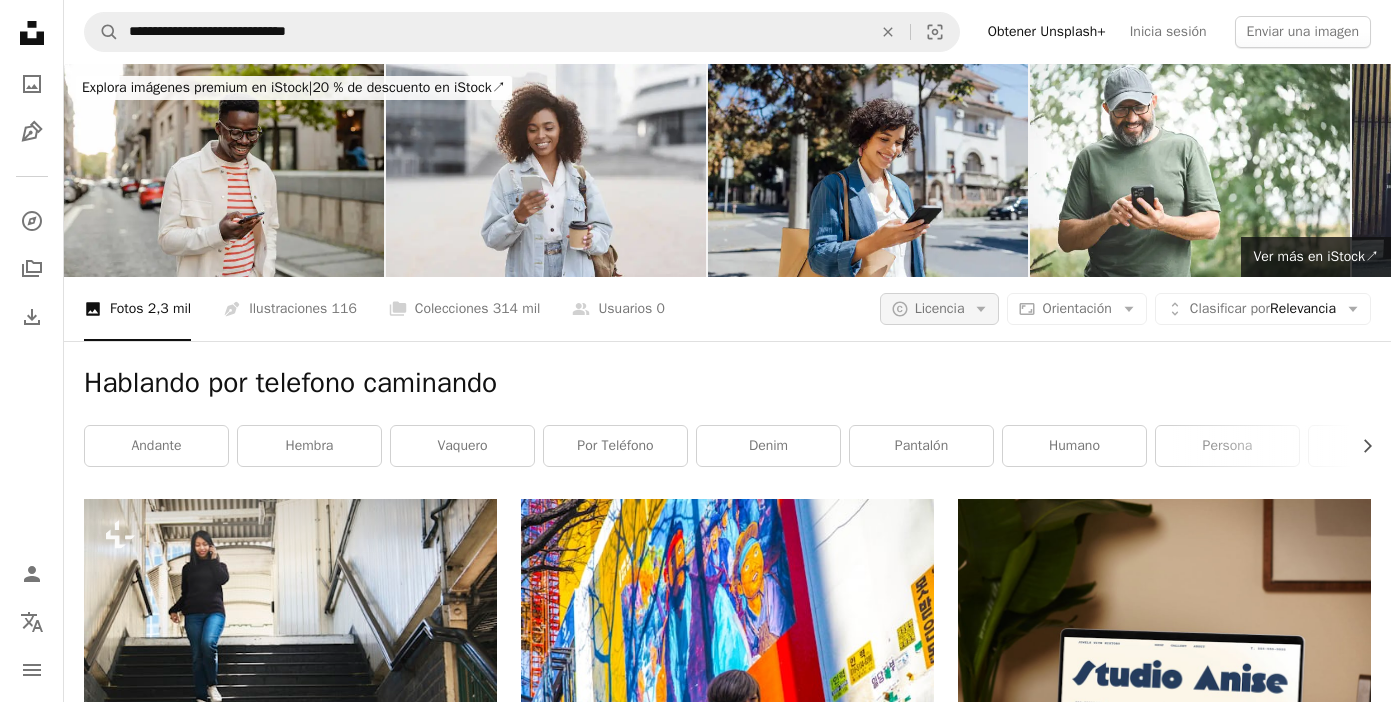 click on "Licencia" at bounding box center (940, 308) 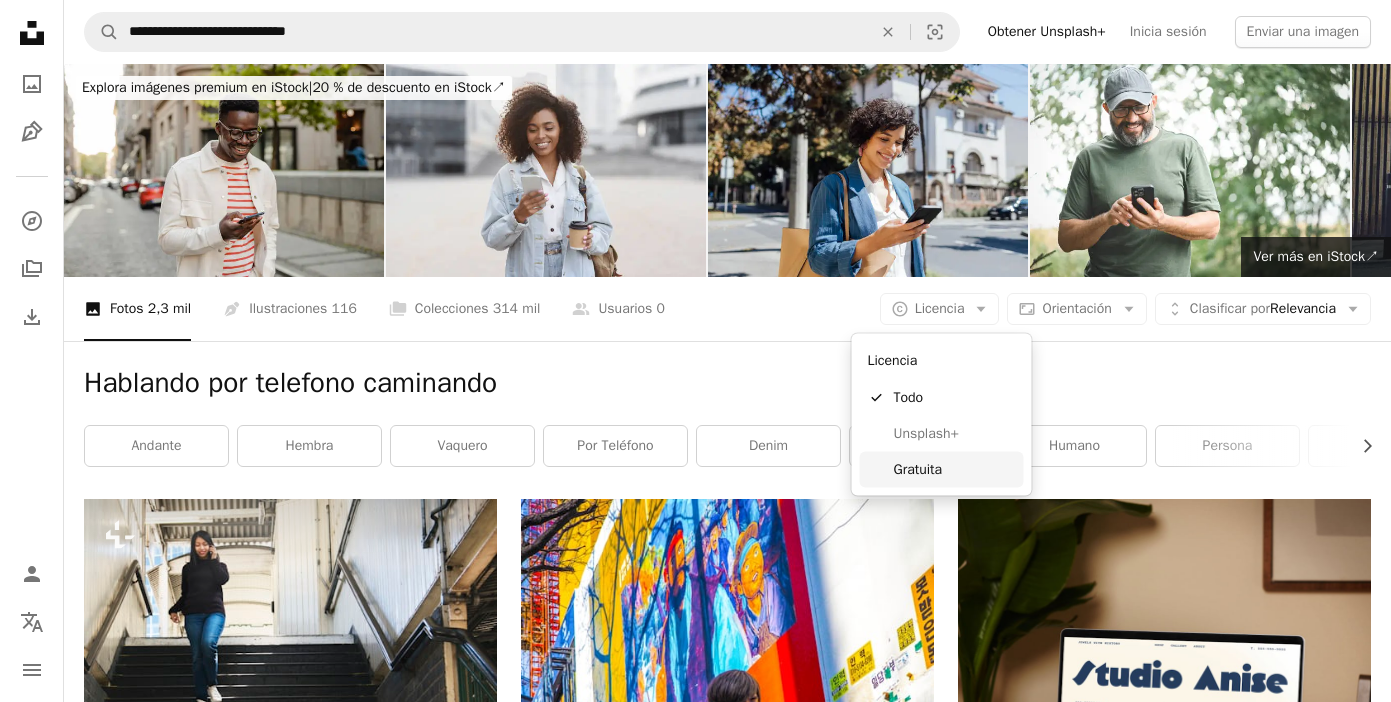 click on "Gratuita" at bounding box center (955, 469) 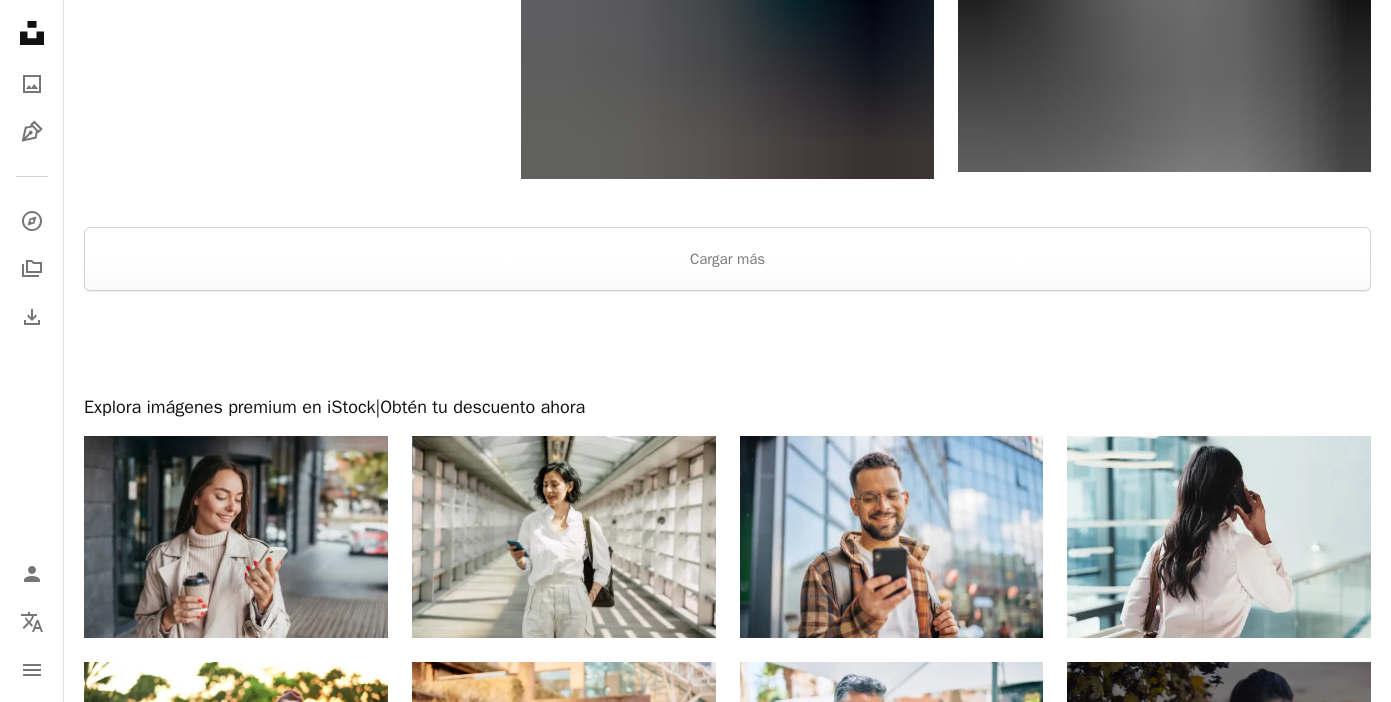 scroll, scrollTop: 3309, scrollLeft: 0, axis: vertical 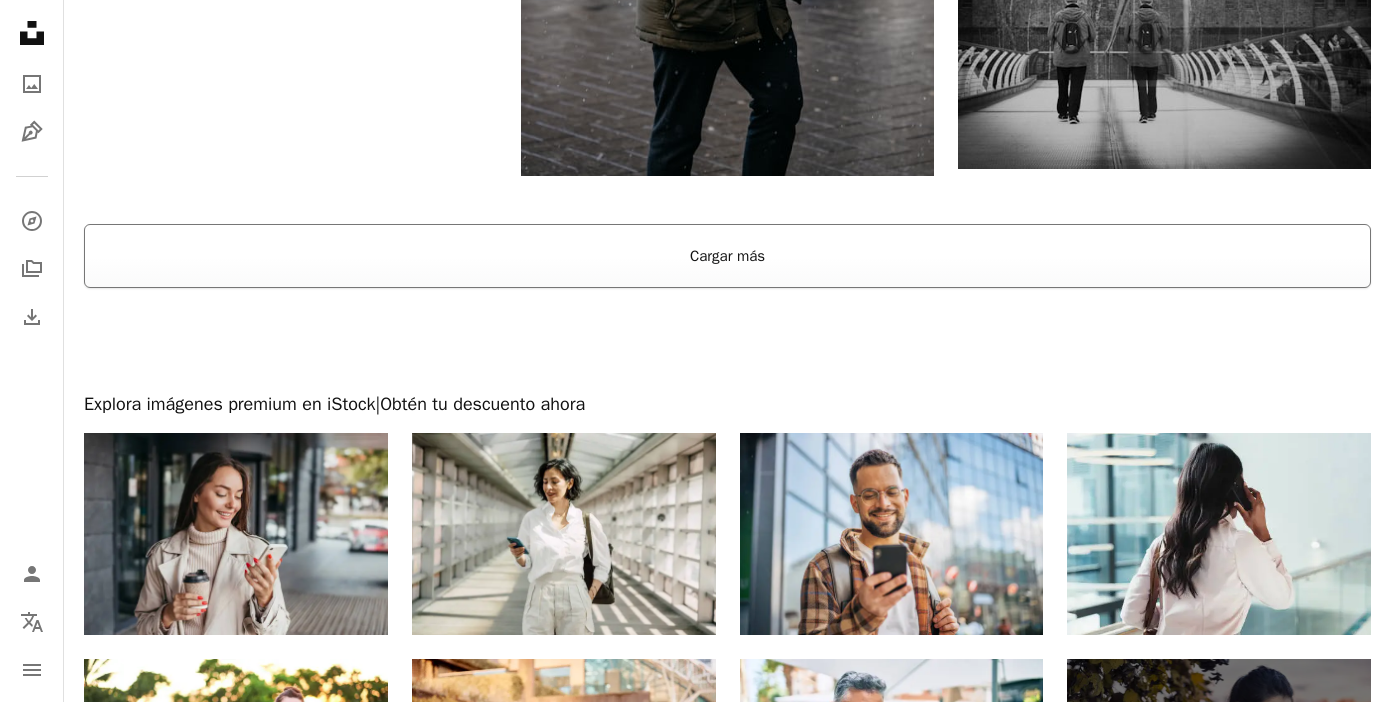 click on "Cargar más" at bounding box center (727, 256) 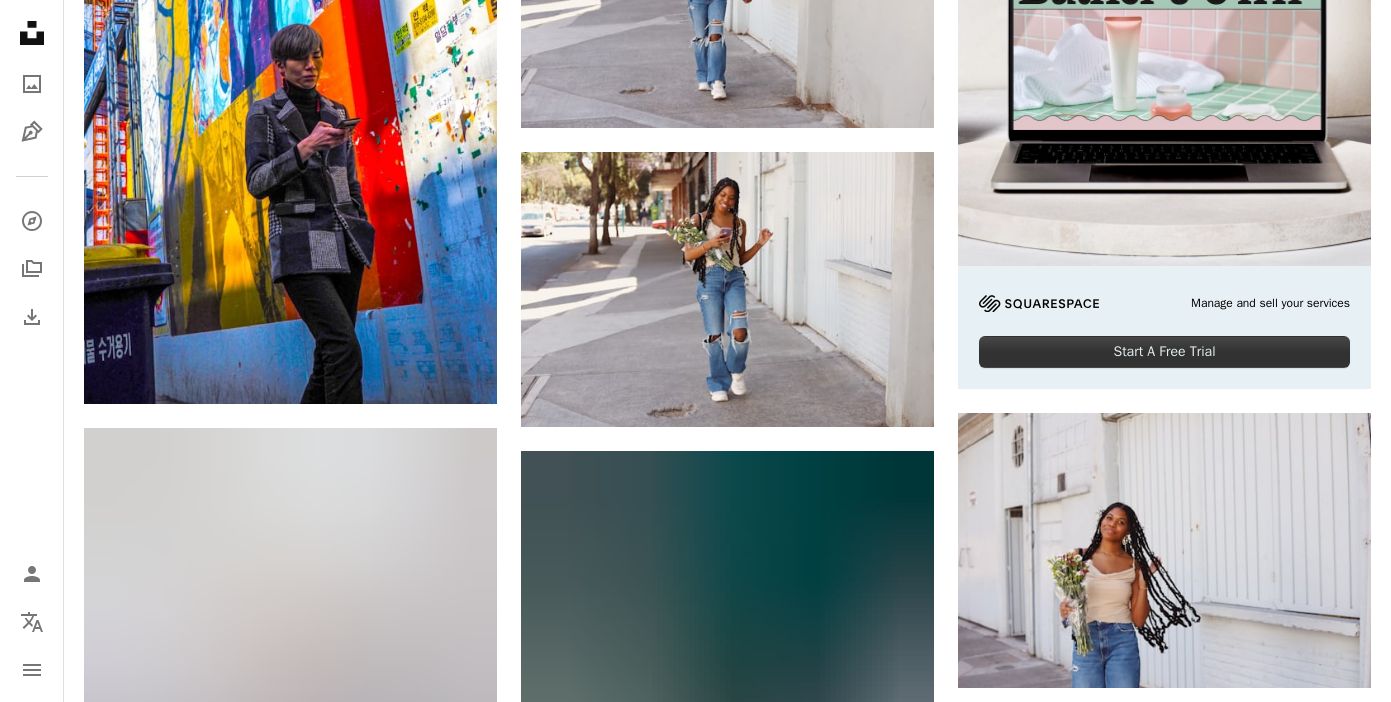 scroll, scrollTop: 0, scrollLeft: 0, axis: both 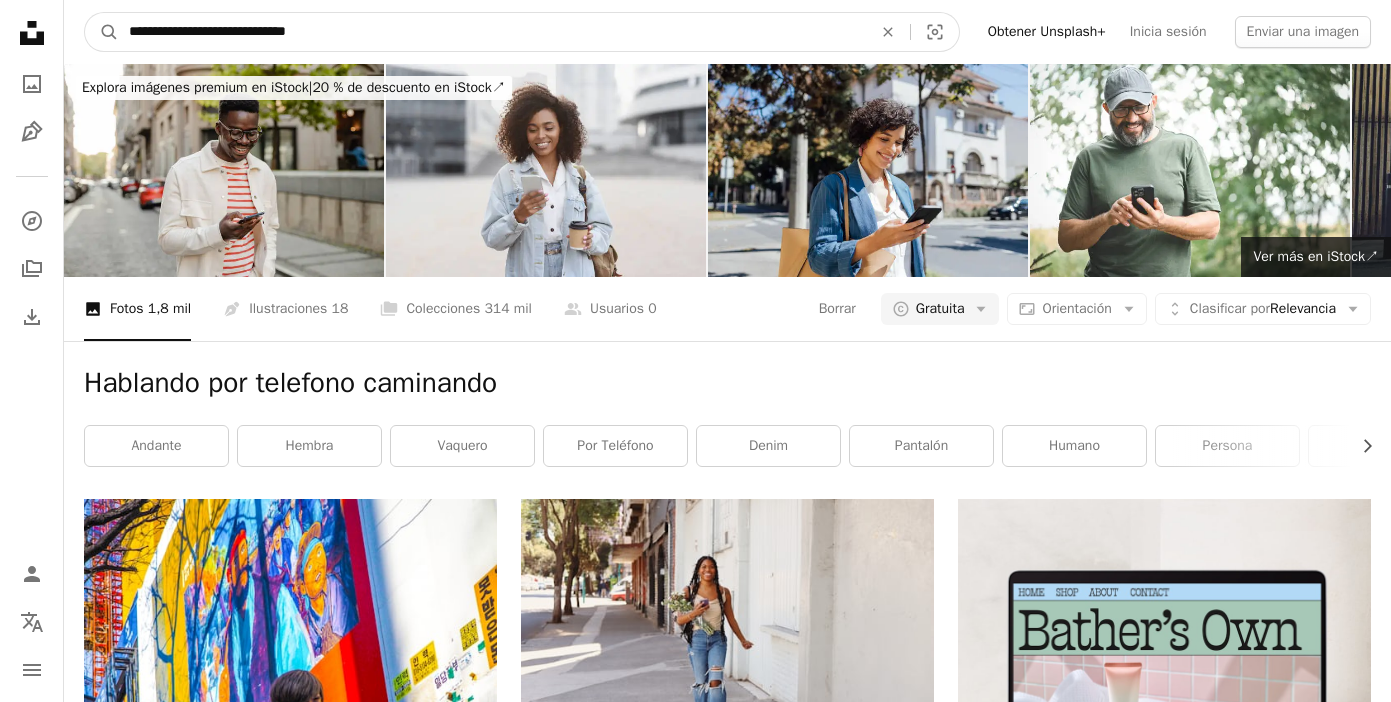 click on "**********" at bounding box center [492, 32] 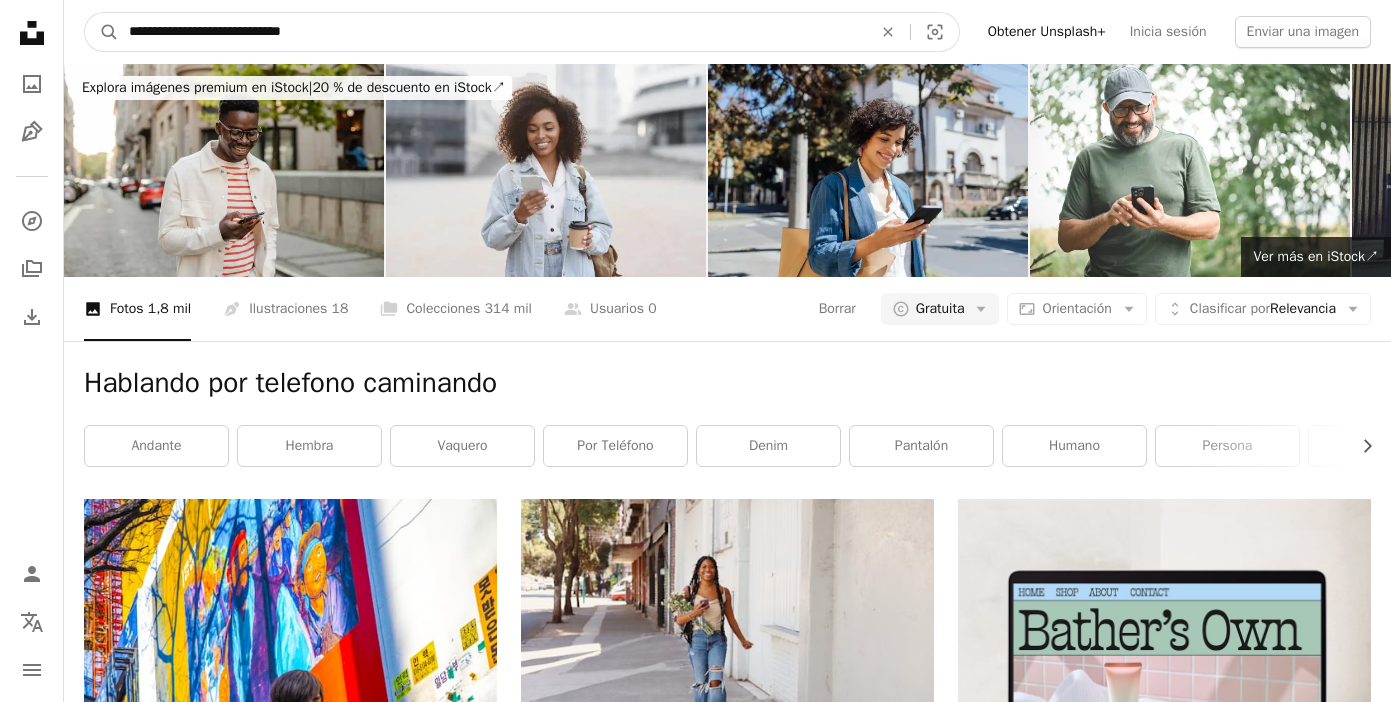click on "A magnifying glass" at bounding box center [102, 32] 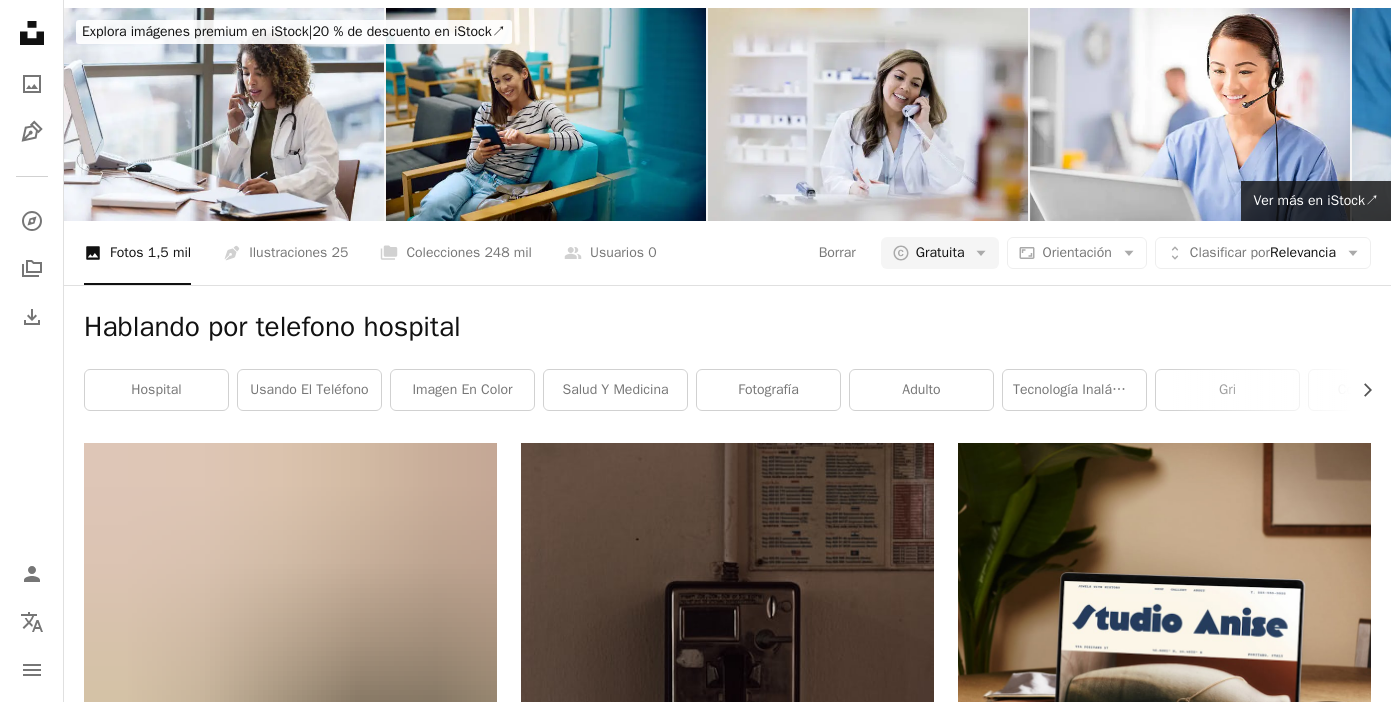 scroll, scrollTop: 0, scrollLeft: 0, axis: both 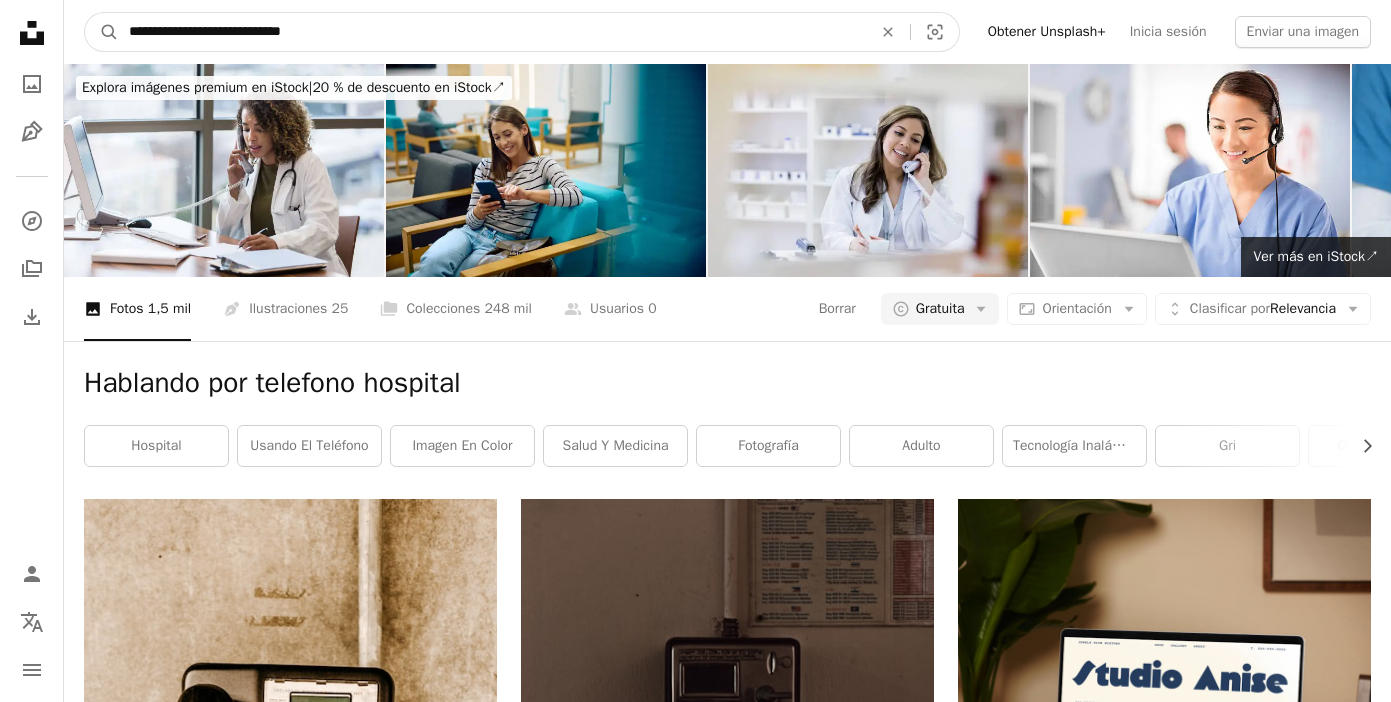 click on "**********" at bounding box center (492, 32) 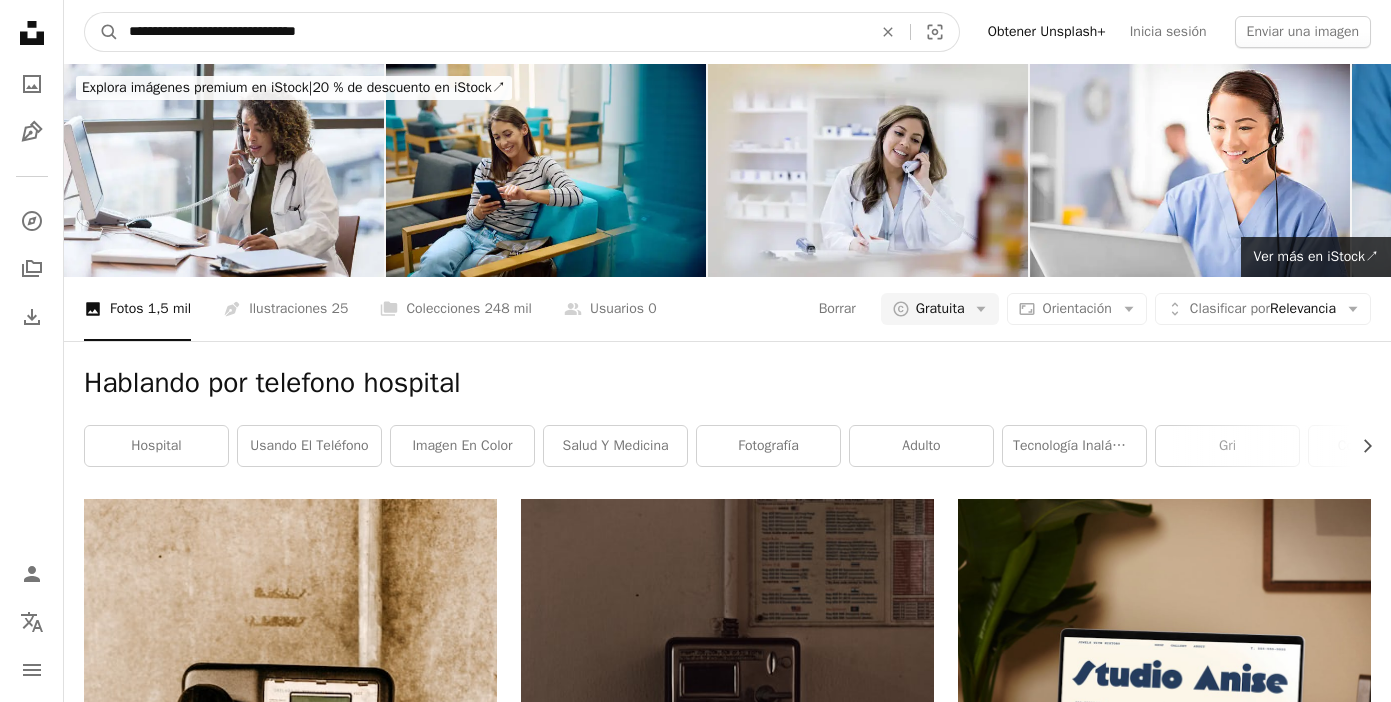 click on "A magnifying glass" at bounding box center [102, 32] 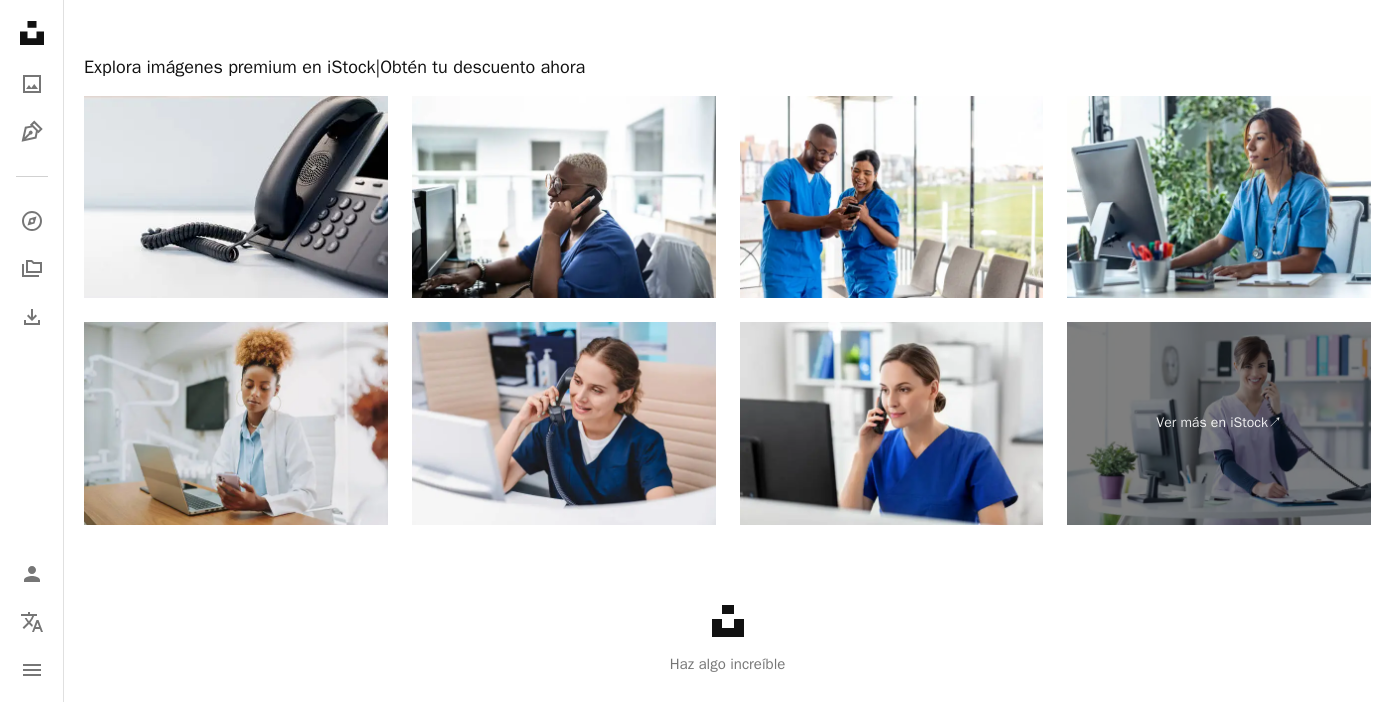 scroll, scrollTop: 4468, scrollLeft: 0, axis: vertical 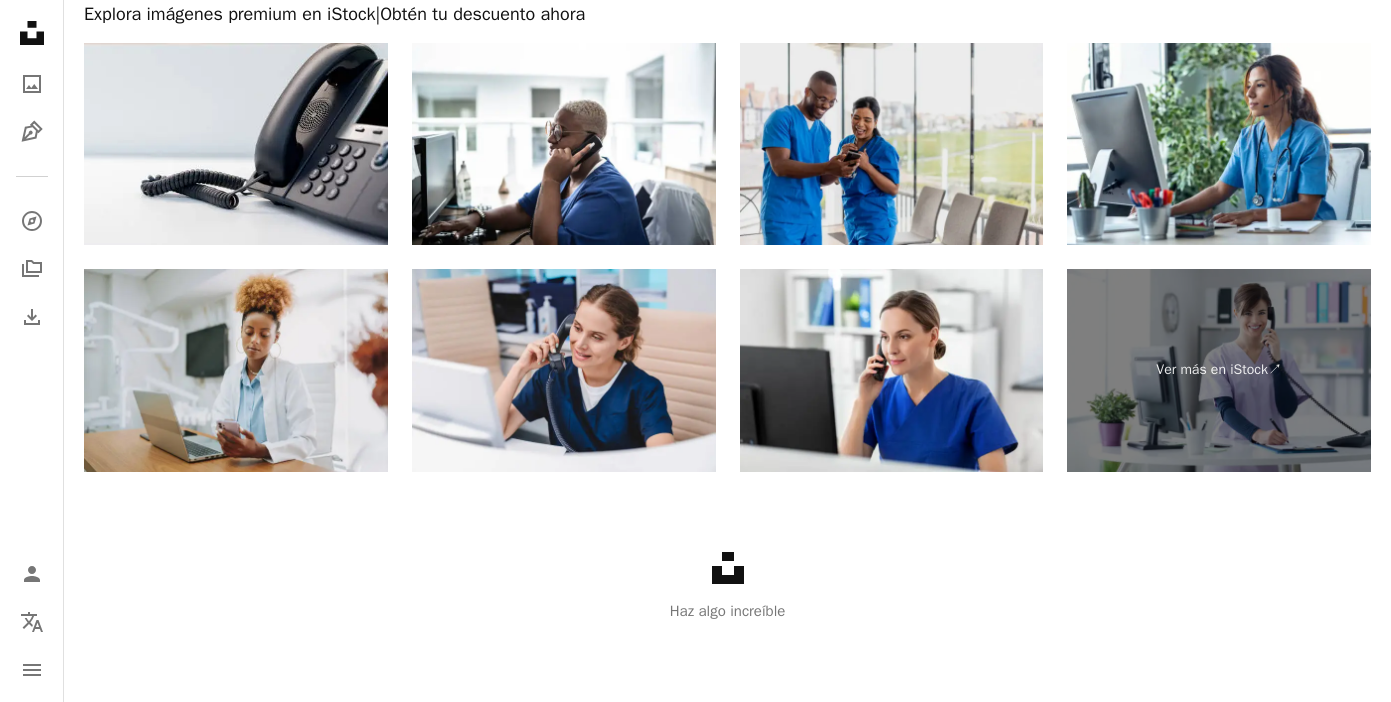 click at bounding box center [892, 144] 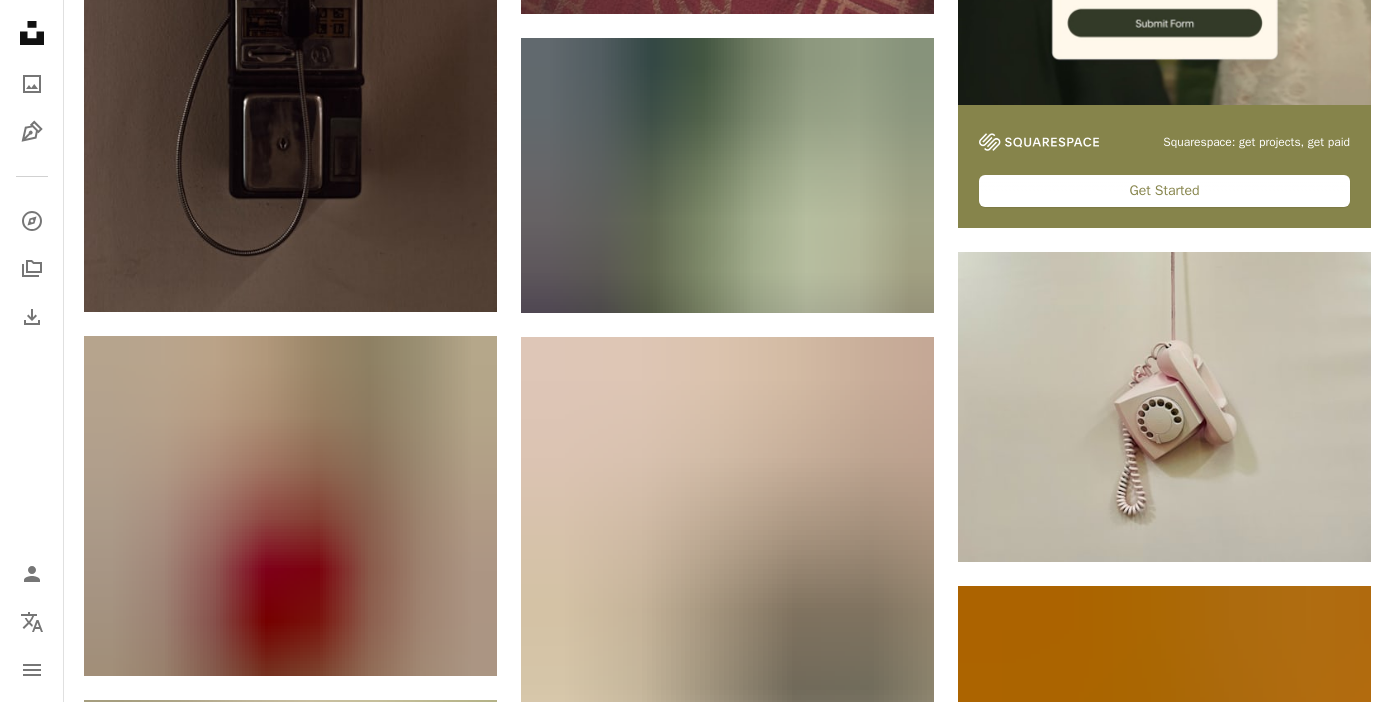 scroll, scrollTop: 0, scrollLeft: 0, axis: both 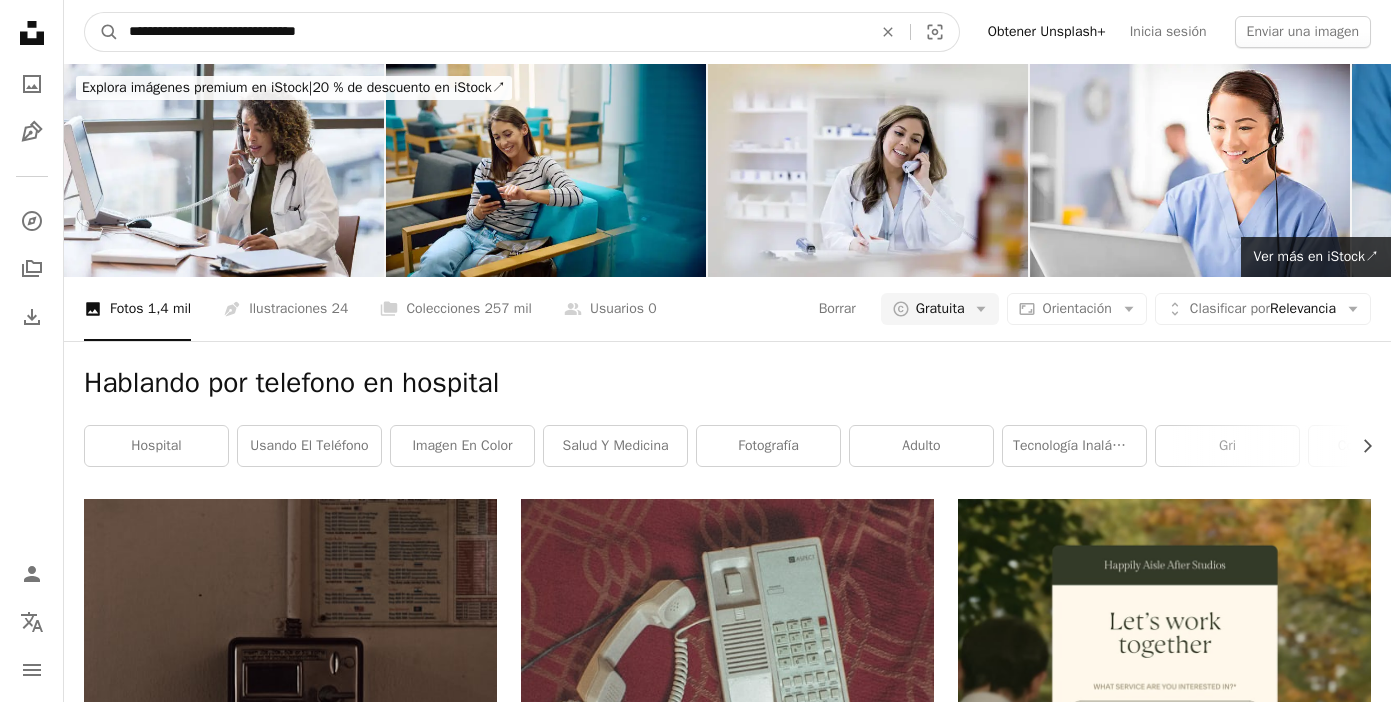 drag, startPoint x: 370, startPoint y: 35, endPoint x: 276, endPoint y: 37, distance: 94.02127 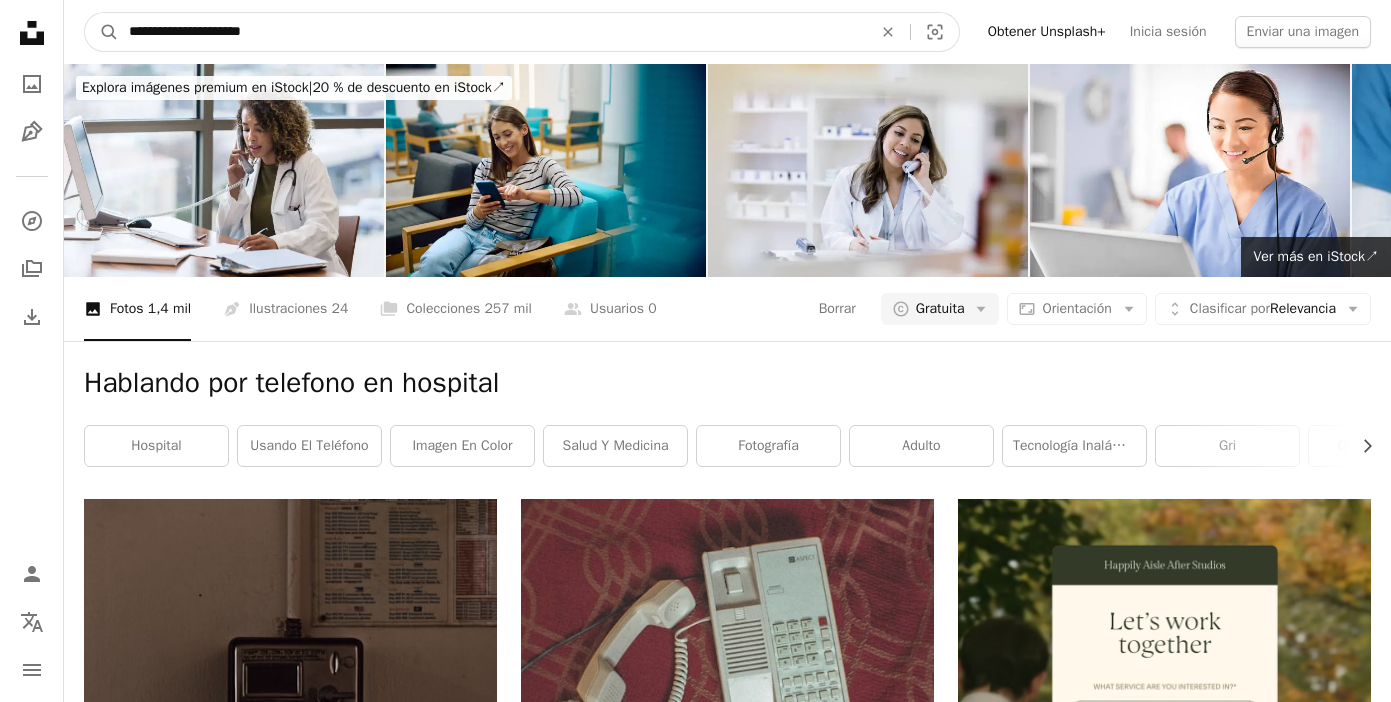 type on "**********" 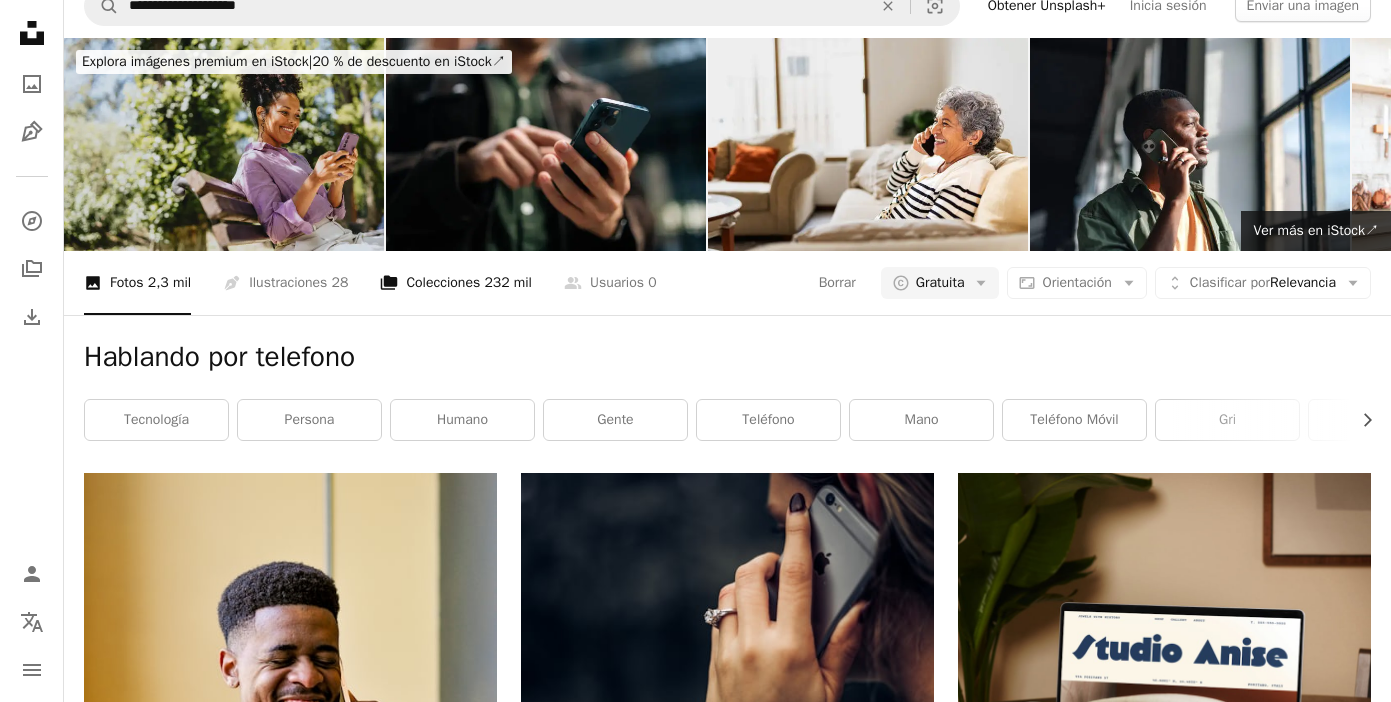 scroll, scrollTop: 0, scrollLeft: 0, axis: both 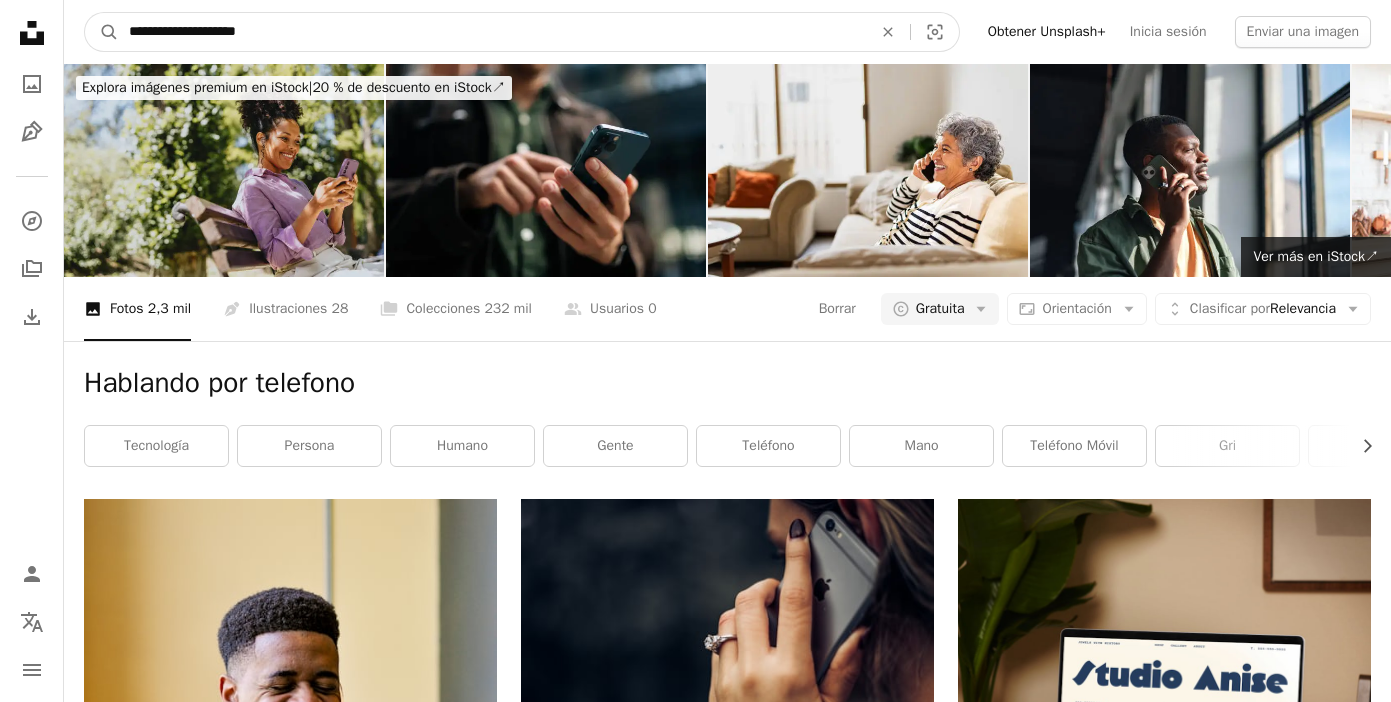 drag, startPoint x: 283, startPoint y: 36, endPoint x: 219, endPoint y: 32, distance: 64.12488 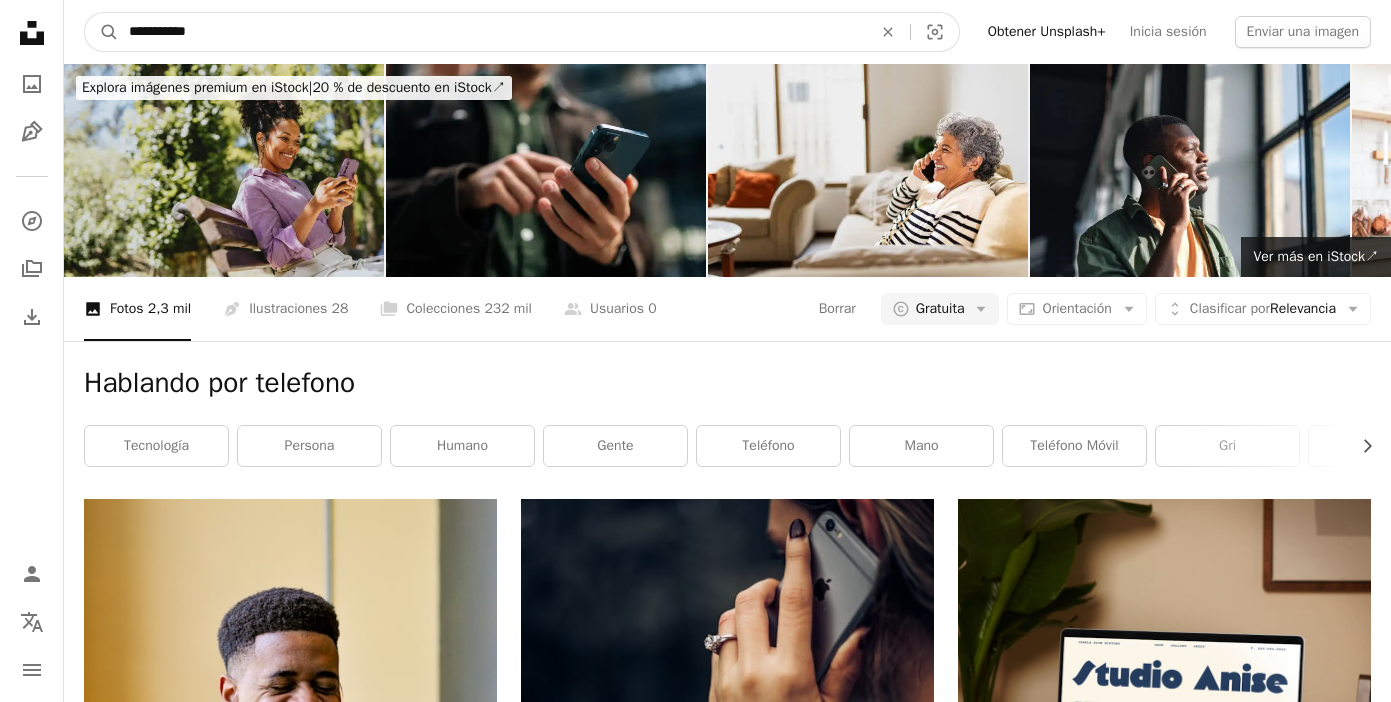 type on "**********" 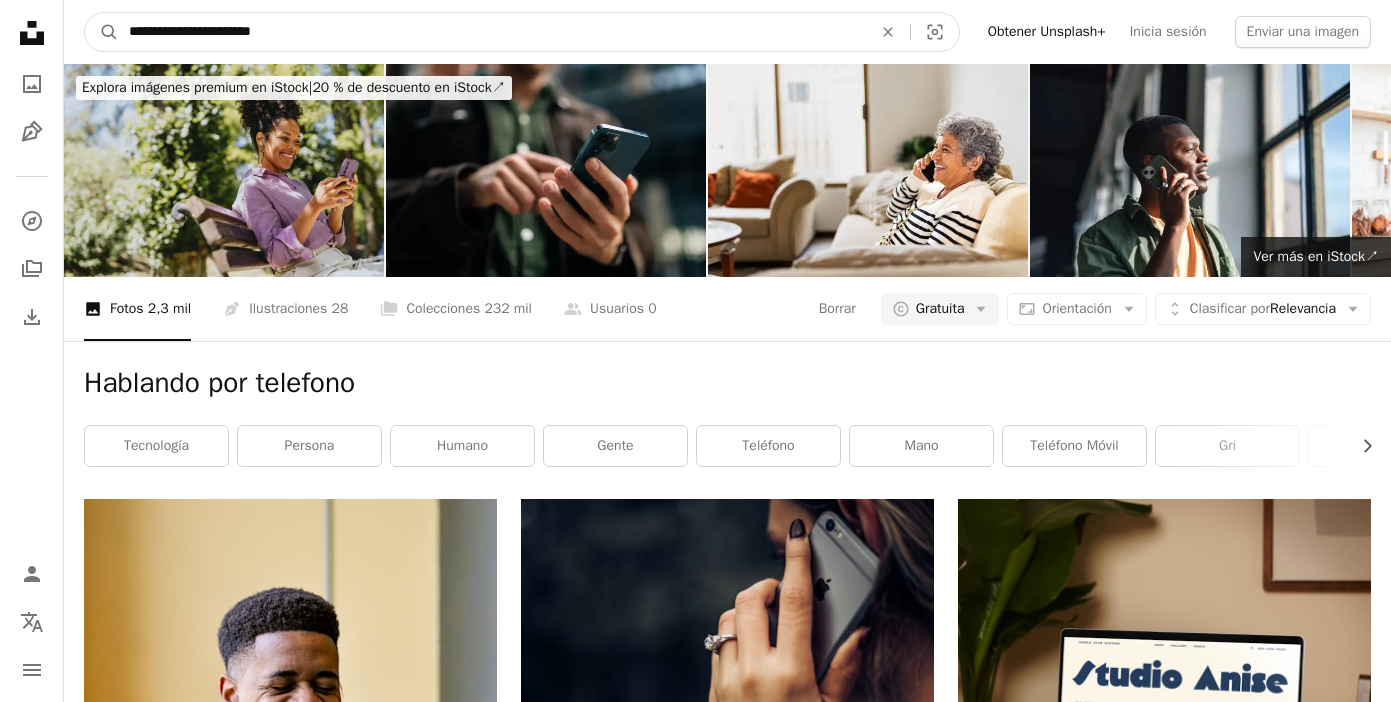 click on "A magnifying glass" at bounding box center (102, 32) 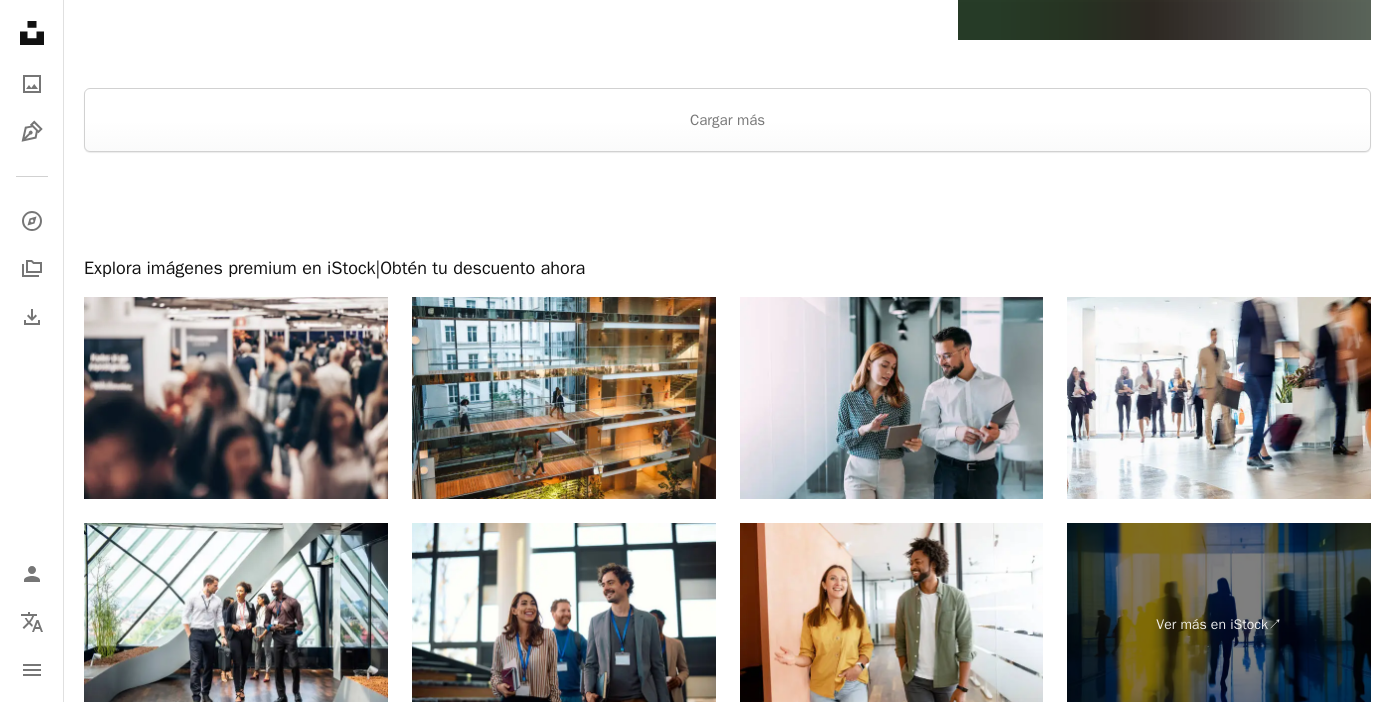 scroll, scrollTop: 3923, scrollLeft: 0, axis: vertical 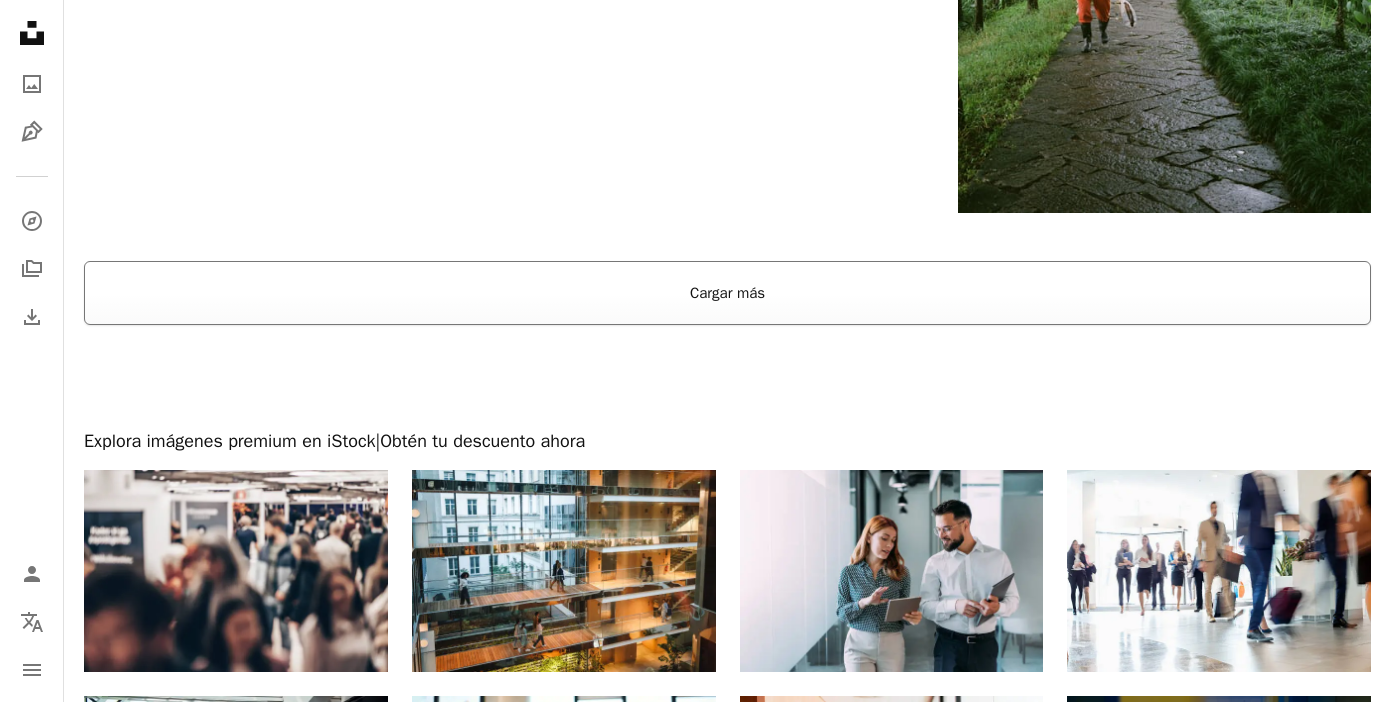 click on "Cargar más" at bounding box center (727, 293) 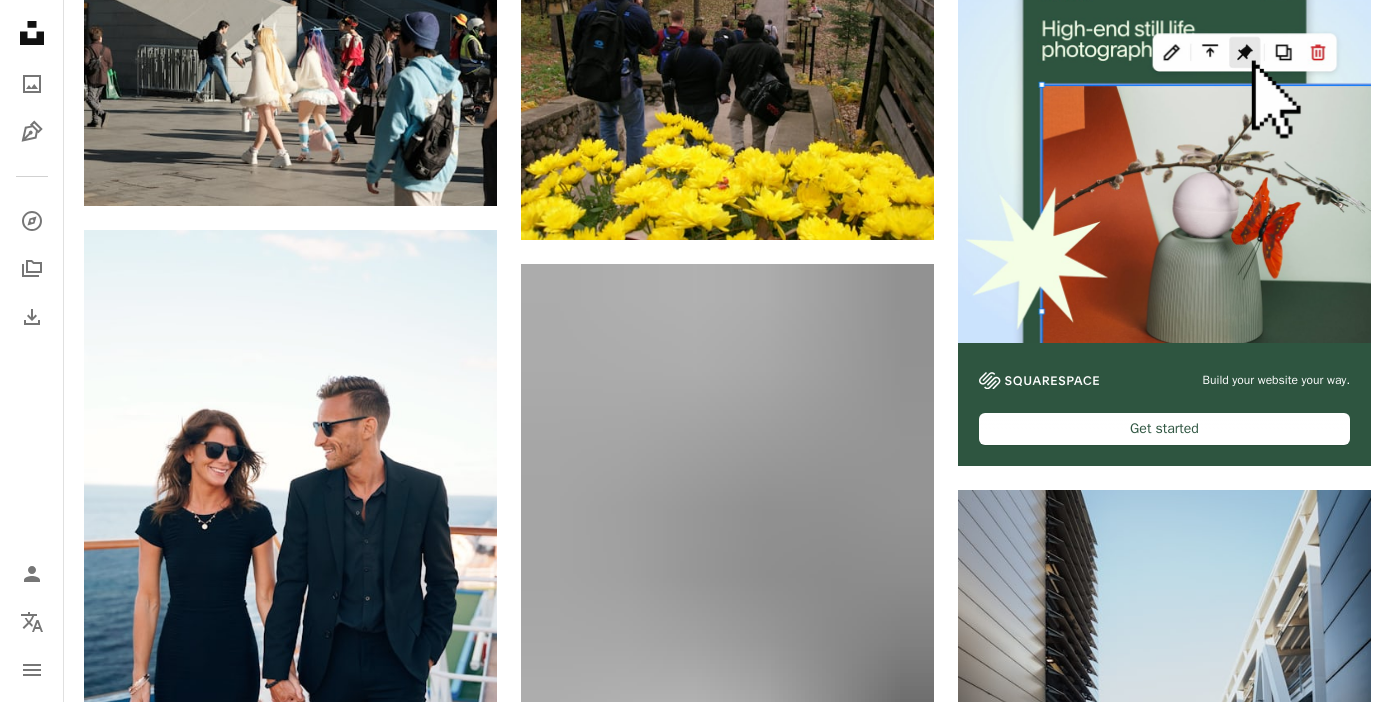 scroll, scrollTop: 0, scrollLeft: 0, axis: both 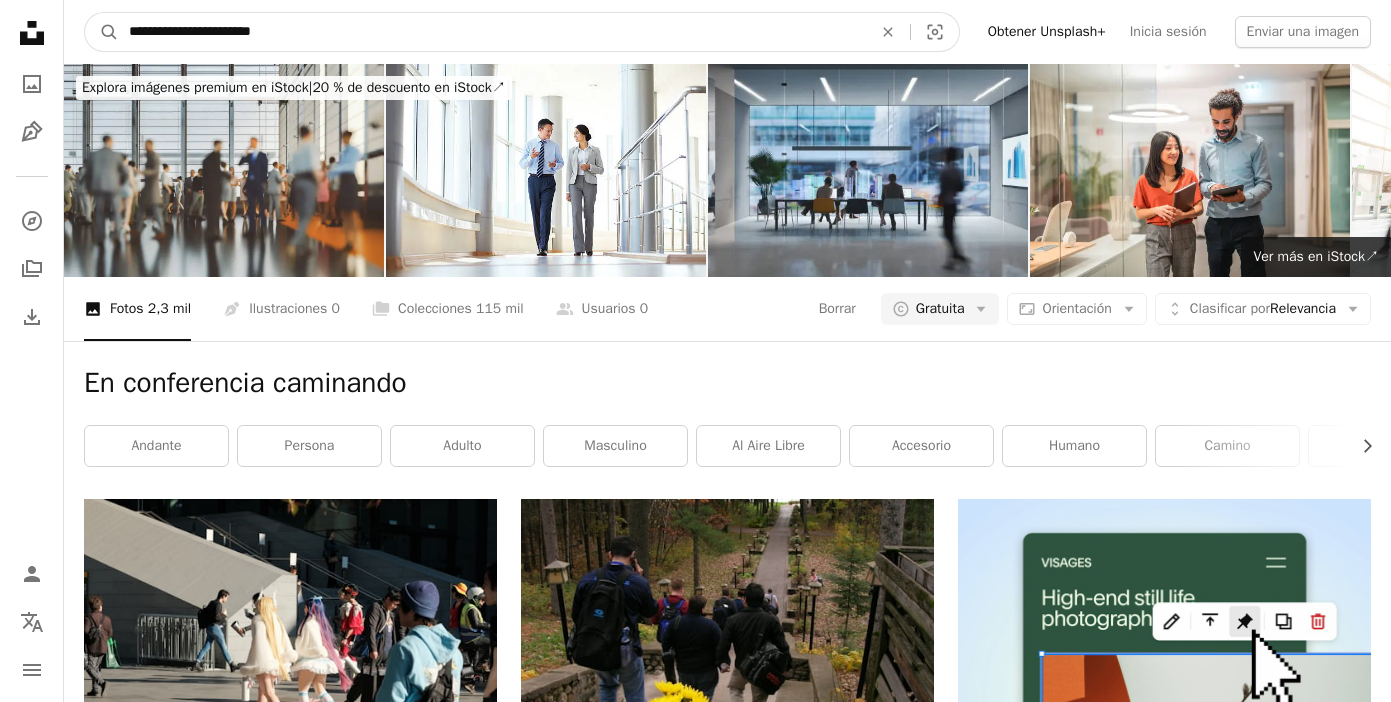 drag, startPoint x: 226, startPoint y: 33, endPoint x: 120, endPoint y: 39, distance: 106.16968 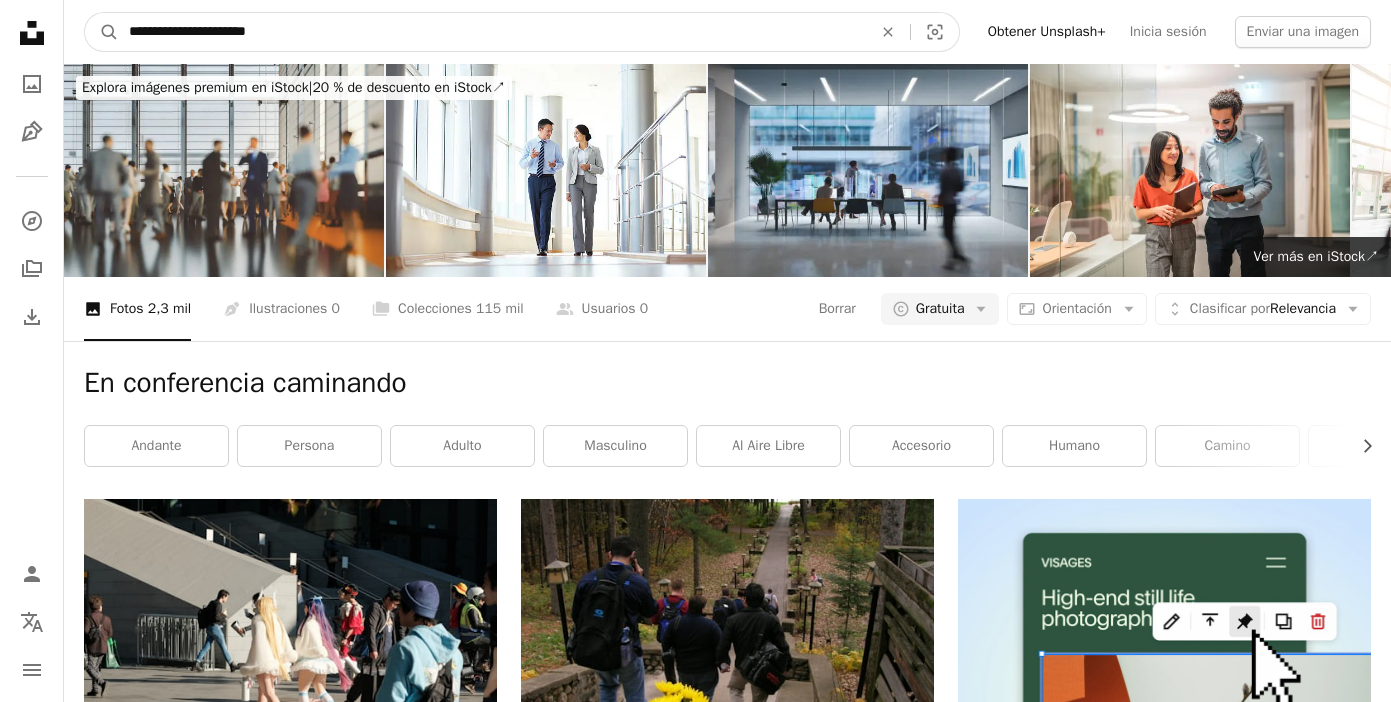 click on "A magnifying glass" at bounding box center (102, 32) 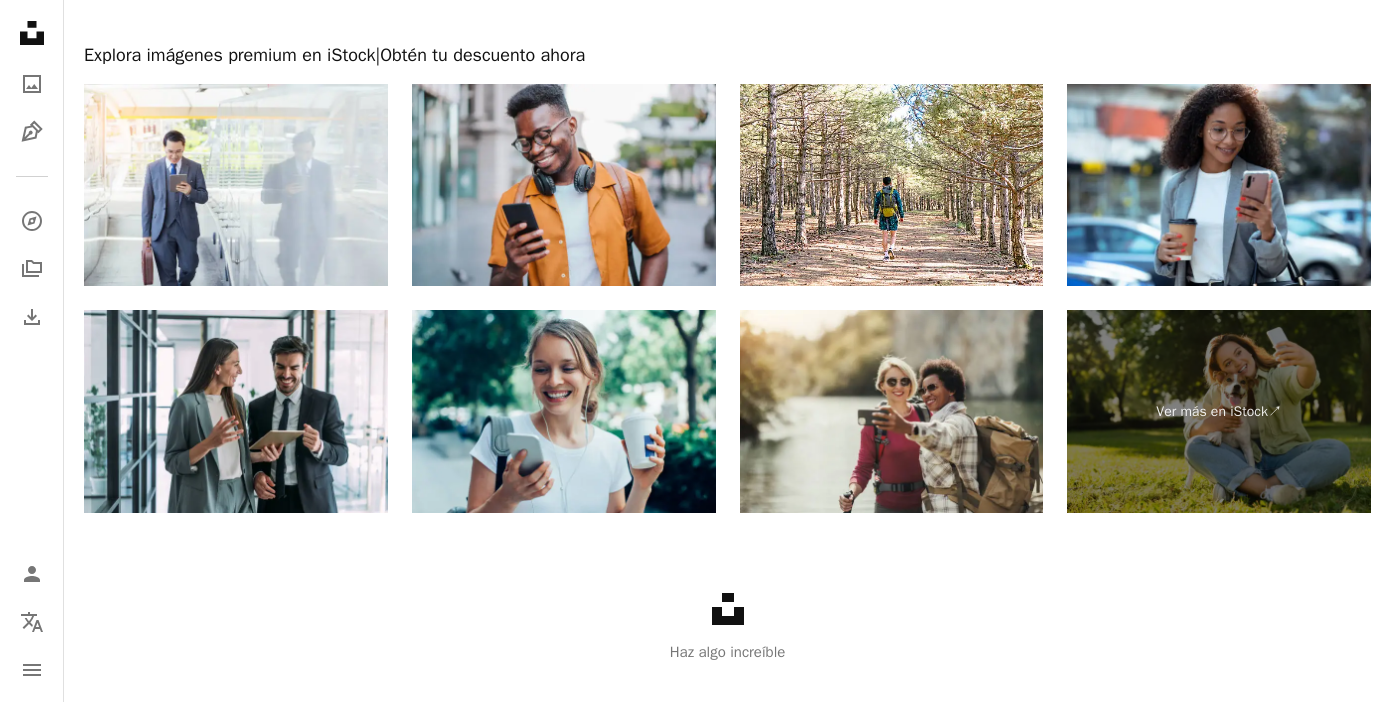 scroll, scrollTop: 4370, scrollLeft: 0, axis: vertical 